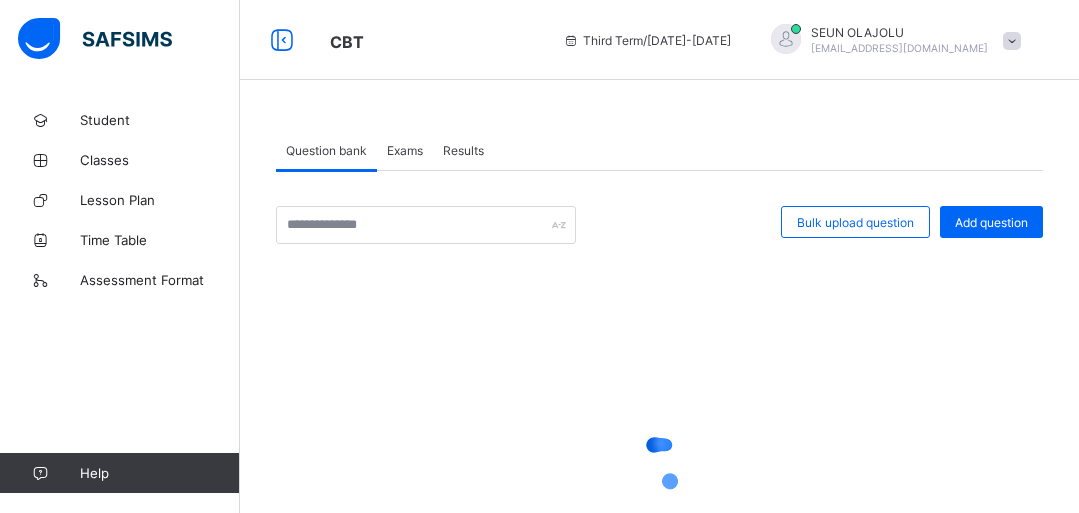 scroll, scrollTop: 0, scrollLeft: 0, axis: both 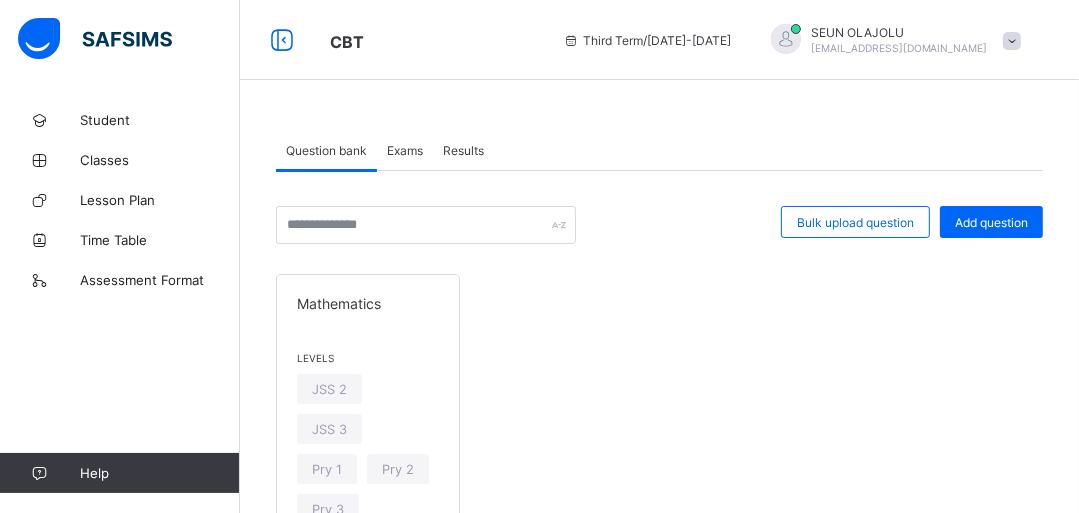 click on "Results" at bounding box center [463, 150] 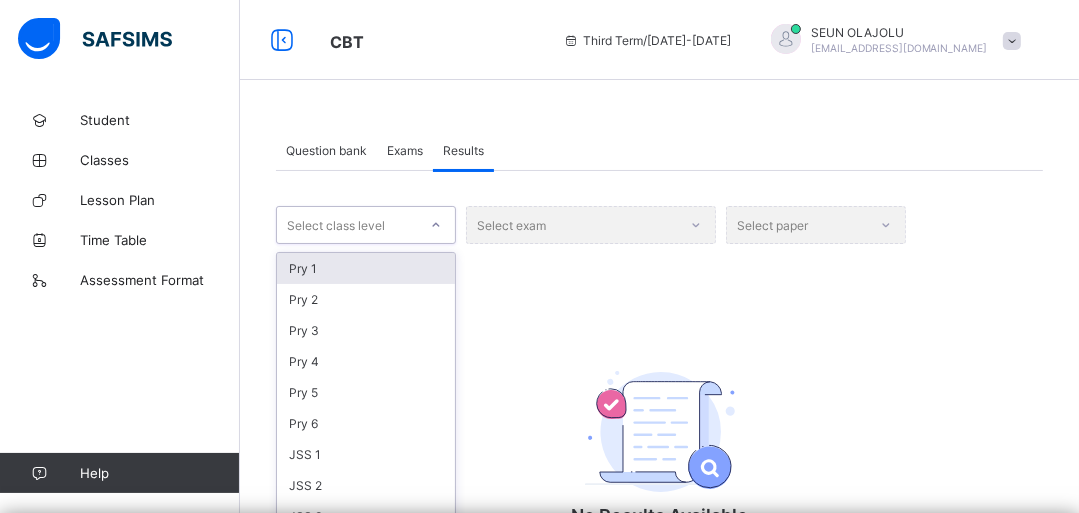 click on "option Pry 1 focused, 1 of 30. 30 results available. Use Up and Down to choose options, press Enter to select the currently focused option, press Escape to exit the menu, press Tab to select the option and exit the menu. Select class level Pry 1 Pry 2 Pry 3 Pry 4 Pry 5 Pry 6 JSS 1 JSS 2 JSS 3 KG 1 Nur 1 Nur Pri KG 2 PRY 4C KG 2A KG 1A KG 2AA NUR 2A Grade II Nur 2 NUR 2A Nur 2 Nur 2 Grade III NUR 2A NUR 2 NUR 1A Nur. 2 NUR ONEA" at bounding box center [366, 225] 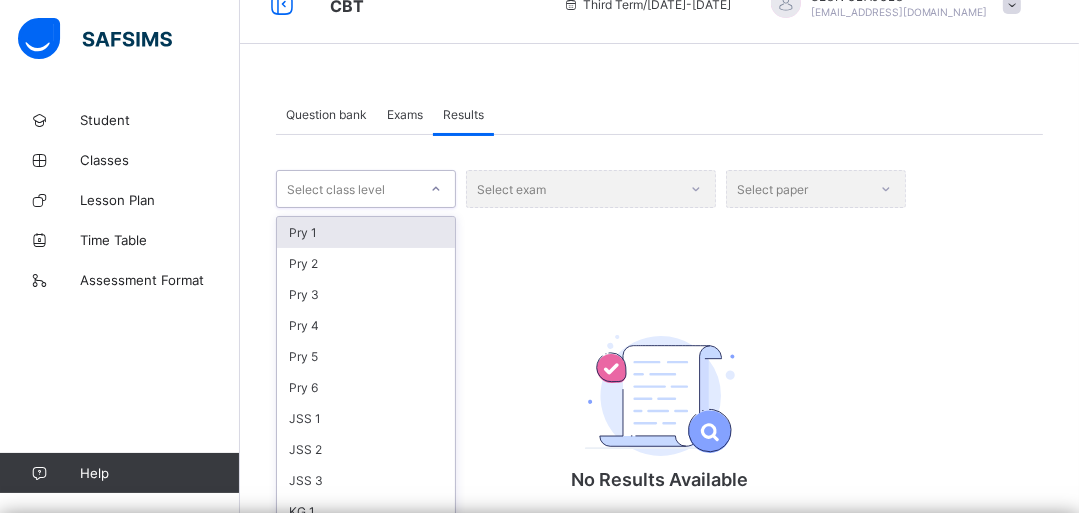 scroll, scrollTop: 48, scrollLeft: 0, axis: vertical 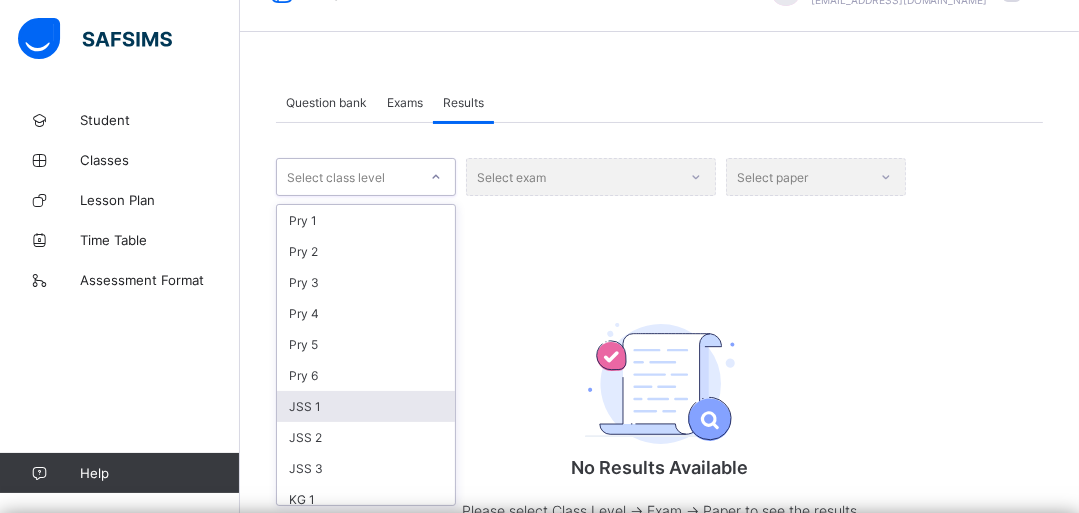 click on "JSS 1" at bounding box center (366, 406) 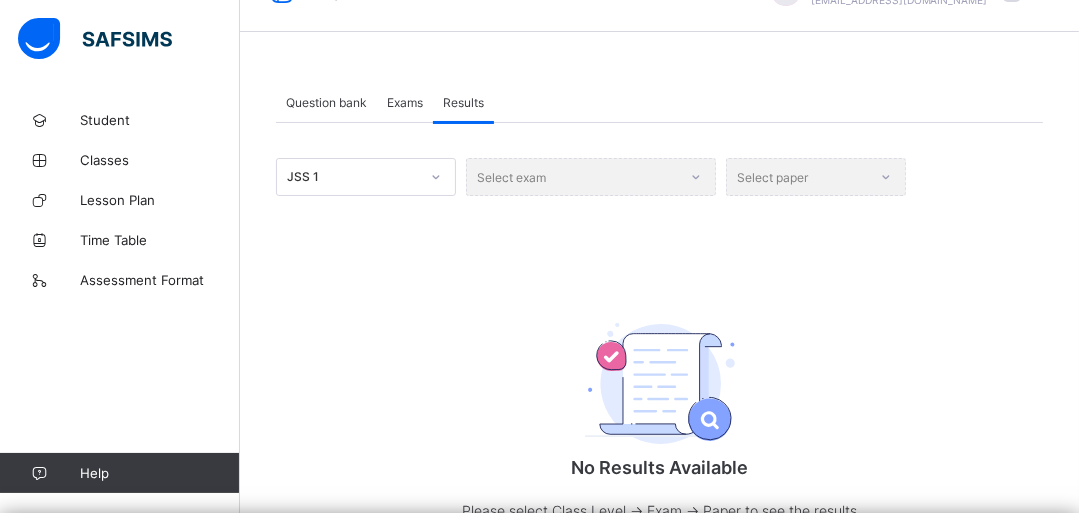 click on "Exams" at bounding box center [405, 102] 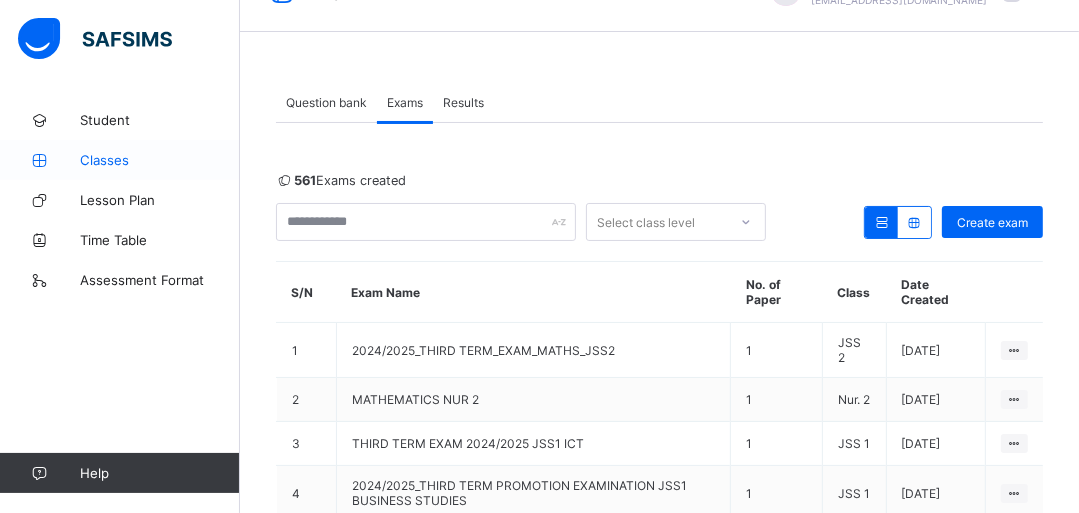 click on "Classes" at bounding box center [160, 160] 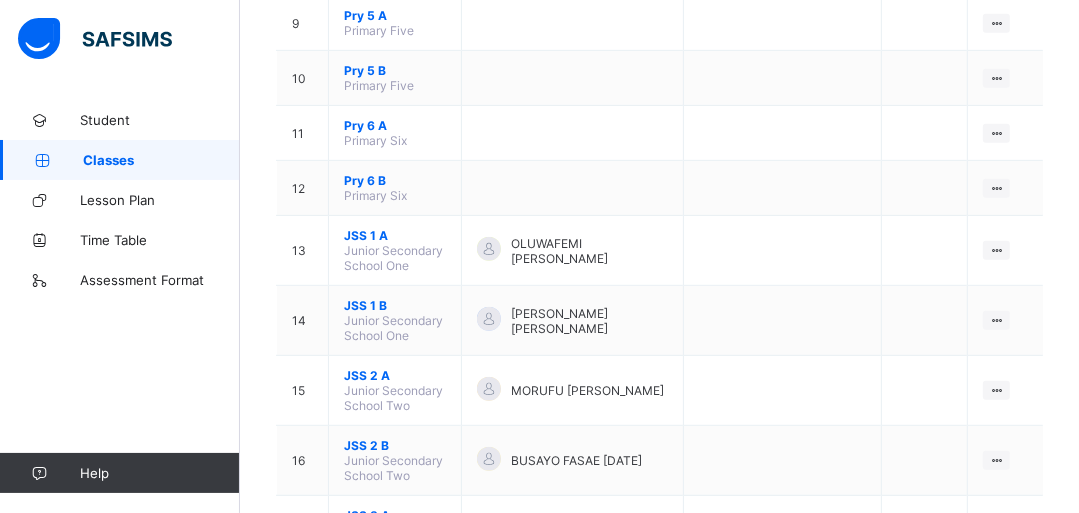 scroll, scrollTop: 698, scrollLeft: 0, axis: vertical 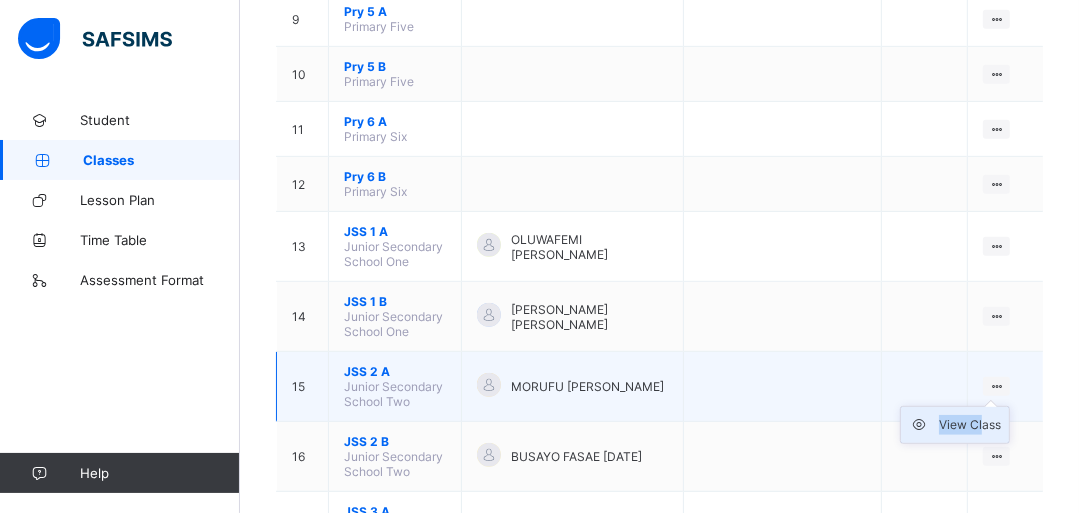 drag, startPoint x: 1016, startPoint y: 386, endPoint x: 997, endPoint y: 428, distance: 46.09772 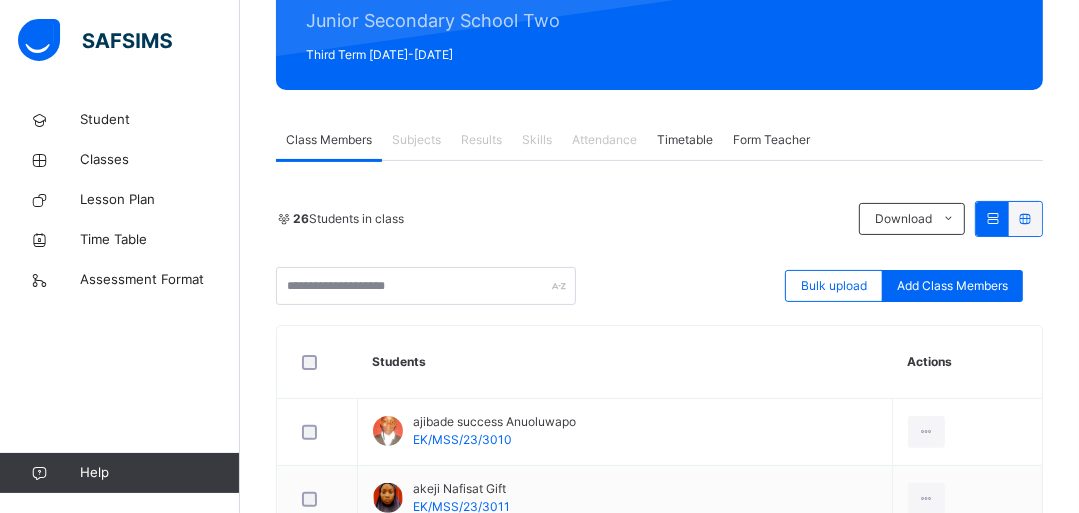 scroll, scrollTop: 288, scrollLeft: 0, axis: vertical 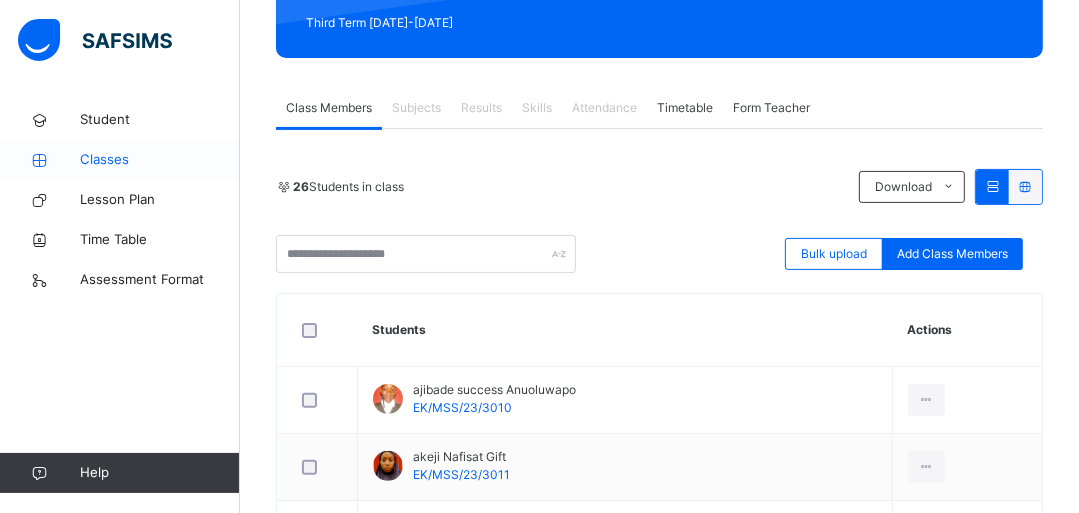 click on "Classes" at bounding box center (160, 160) 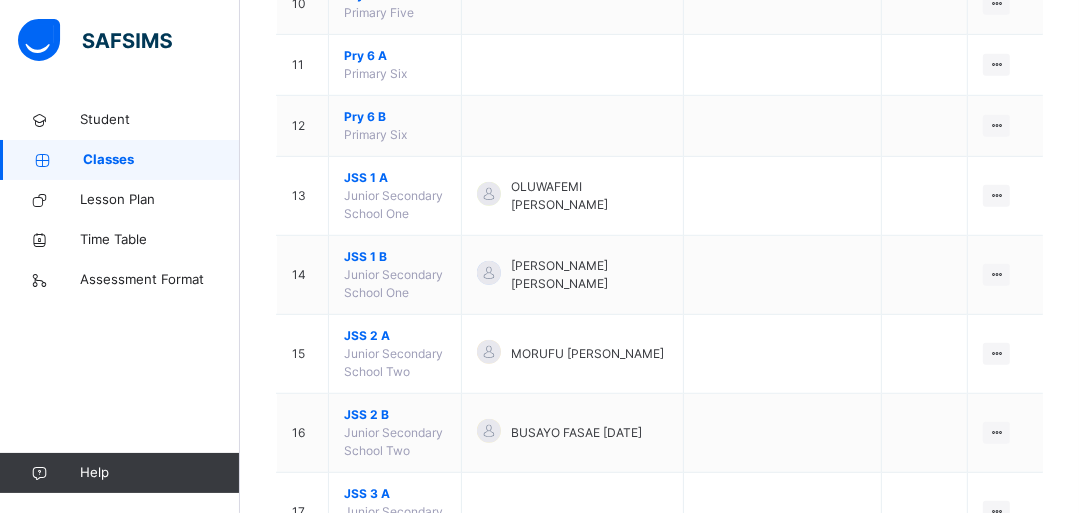 scroll, scrollTop: 832, scrollLeft: 0, axis: vertical 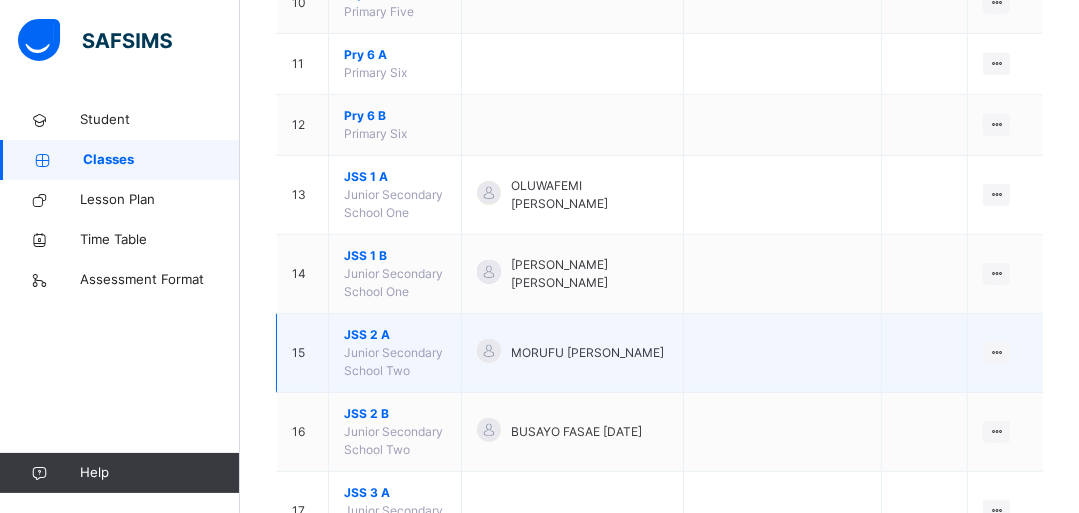 click on "Junior Secondary School Two" at bounding box center (393, 361) 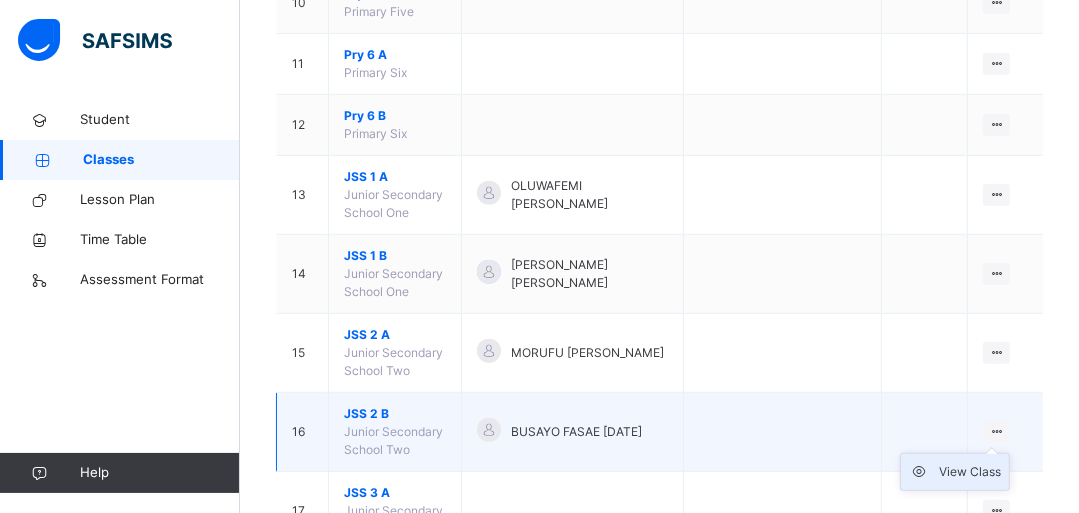 click on "View Class" at bounding box center (970, 472) 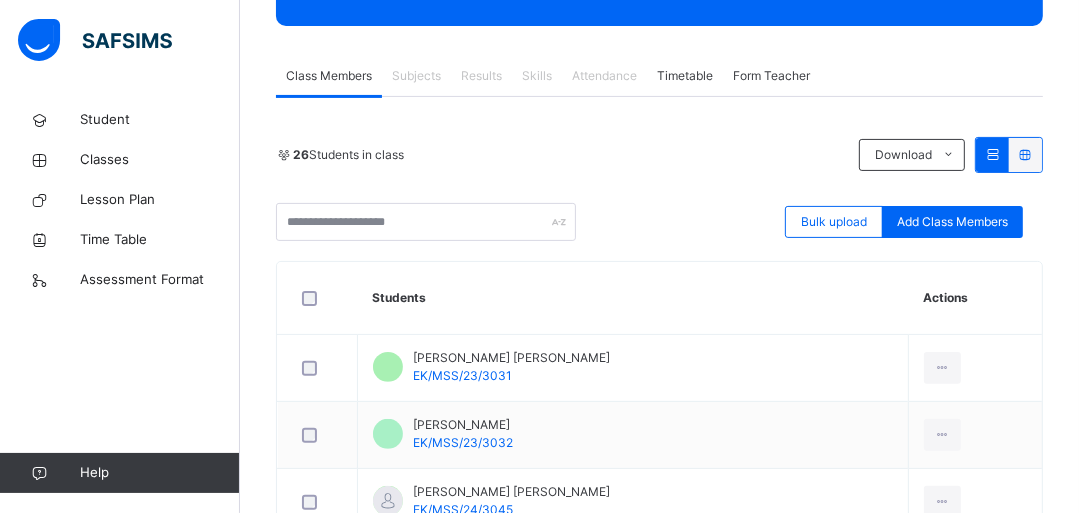 scroll, scrollTop: 202, scrollLeft: 0, axis: vertical 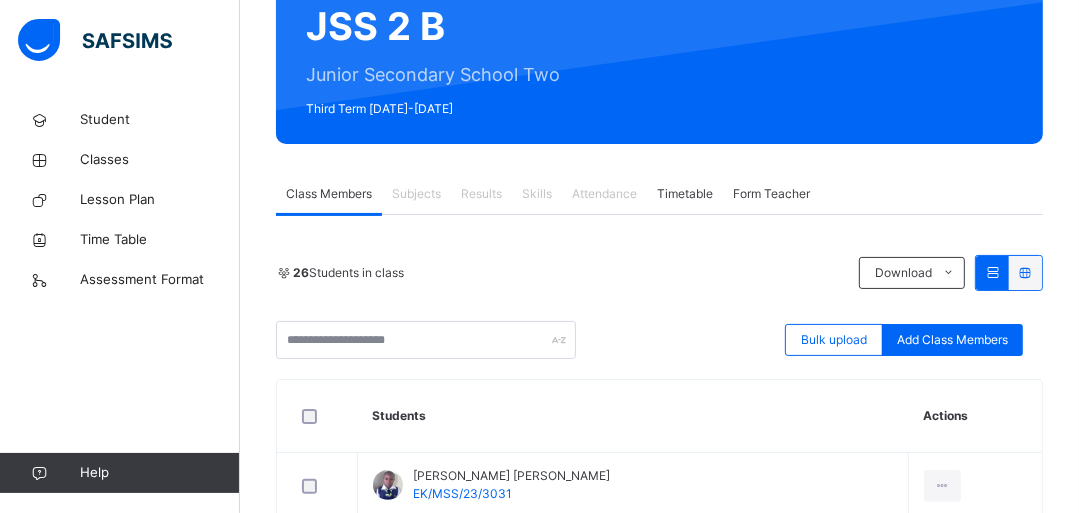 click on "Subjects" at bounding box center (416, 194) 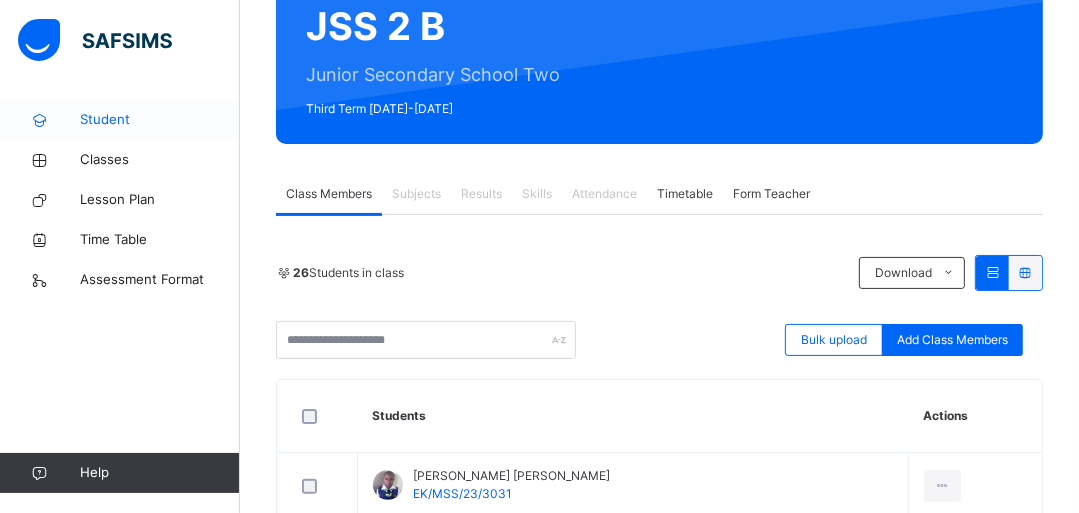 click on "Student" at bounding box center [160, 120] 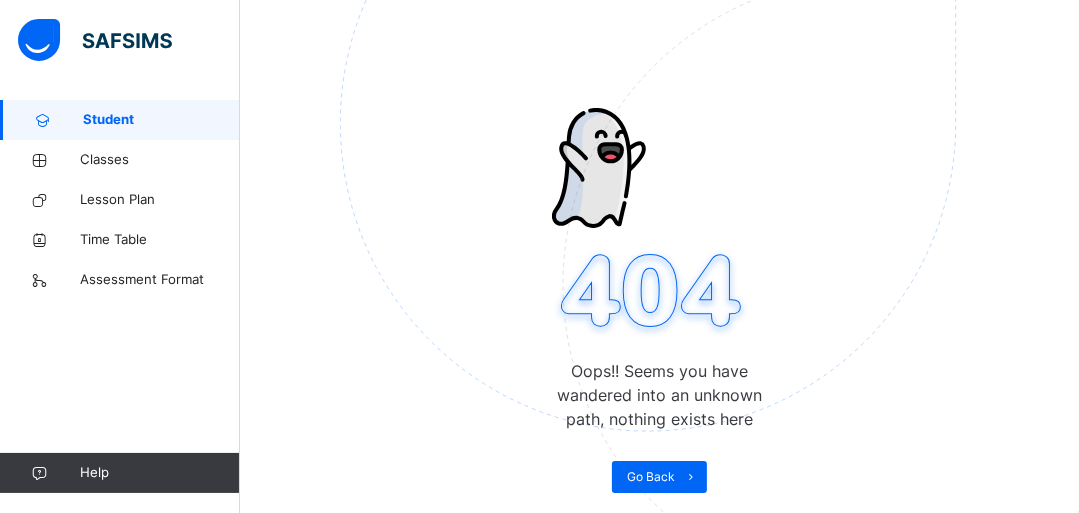 scroll, scrollTop: 100, scrollLeft: 0, axis: vertical 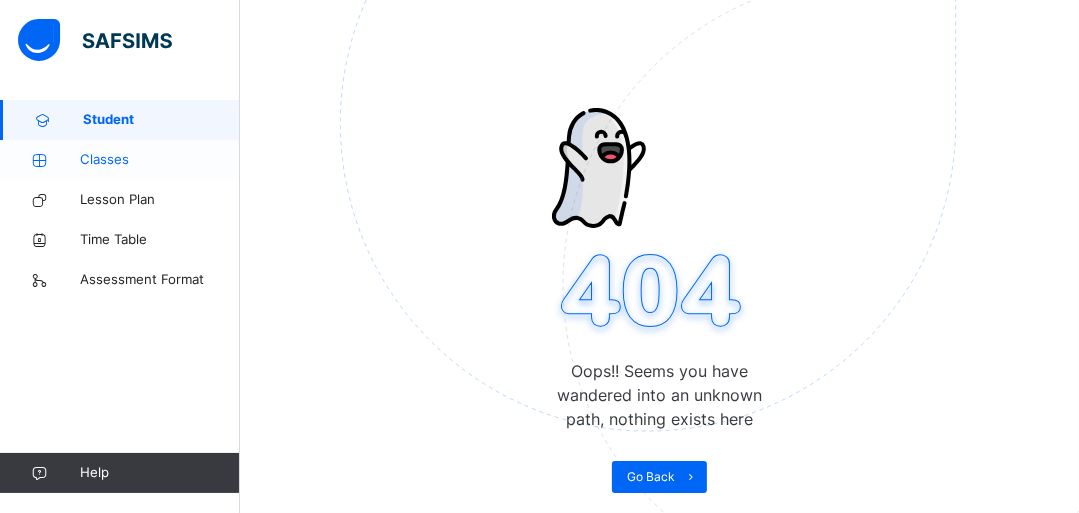 click on "Classes" at bounding box center [160, 160] 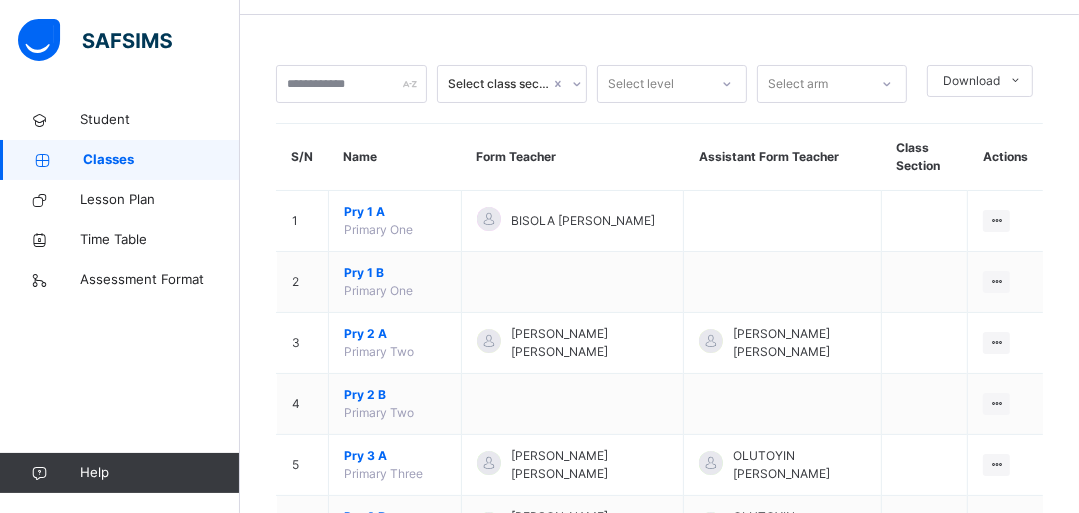 scroll, scrollTop: 100, scrollLeft: 0, axis: vertical 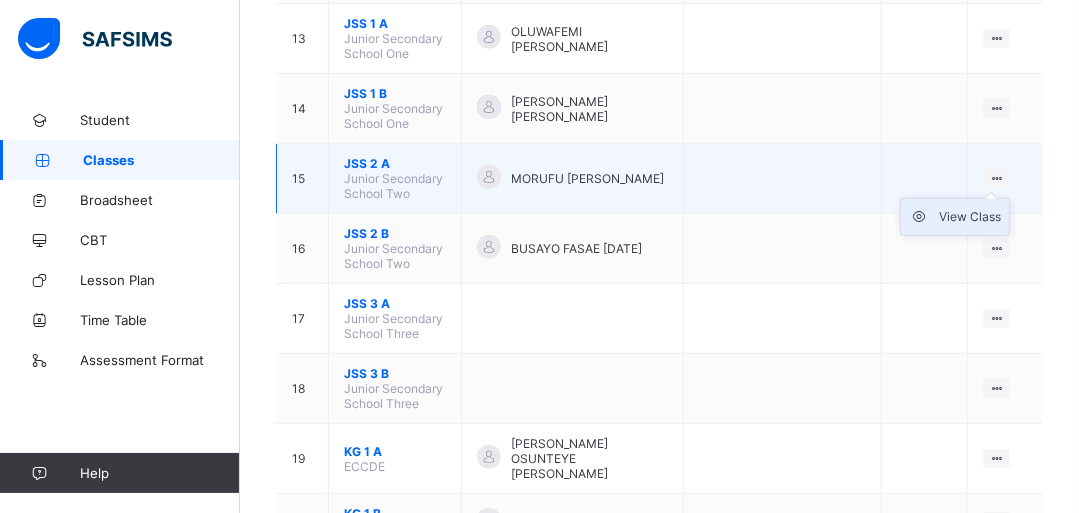 click on "View Class" at bounding box center (970, 217) 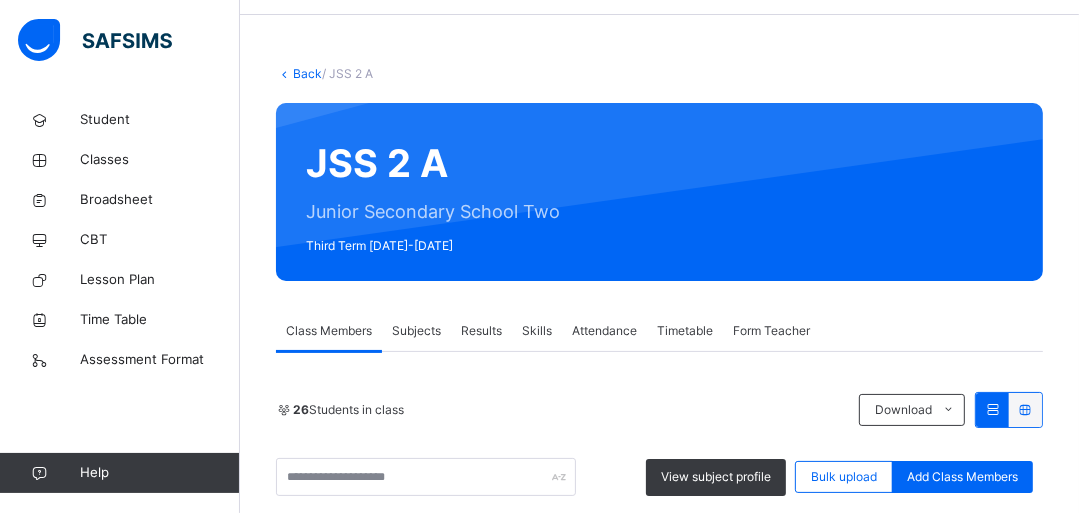 scroll, scrollTop: 906, scrollLeft: 0, axis: vertical 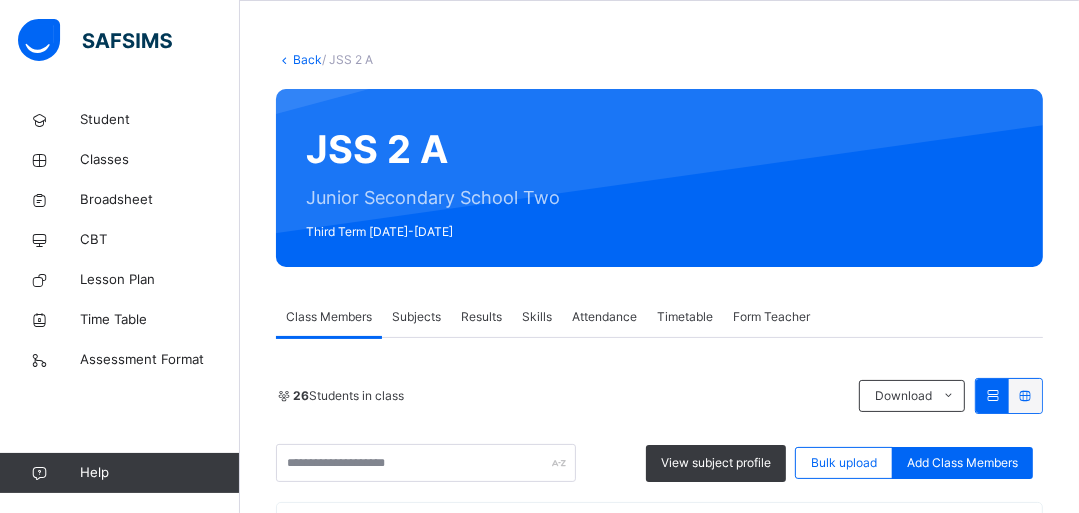 click on "Subjects" at bounding box center (416, 317) 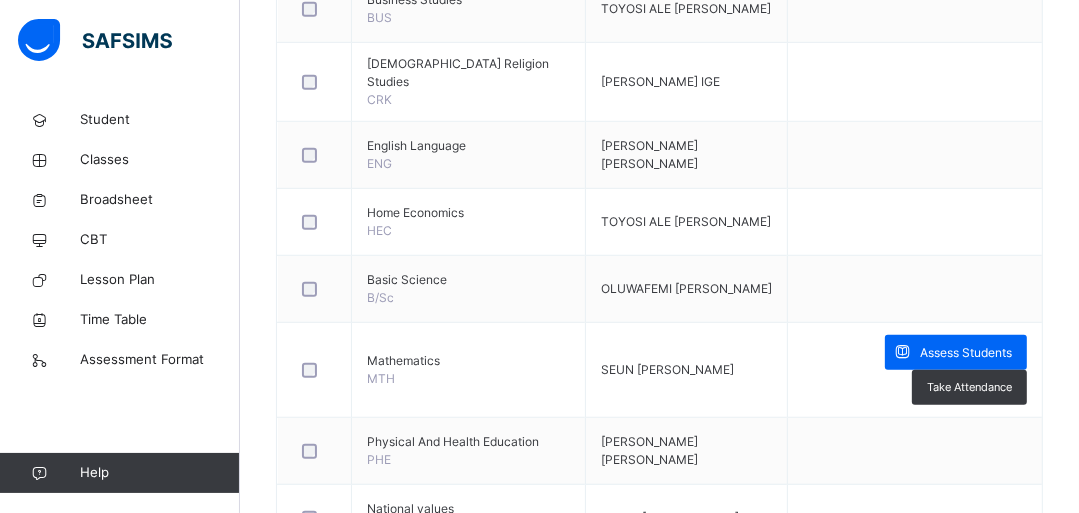 scroll, scrollTop: 953, scrollLeft: 0, axis: vertical 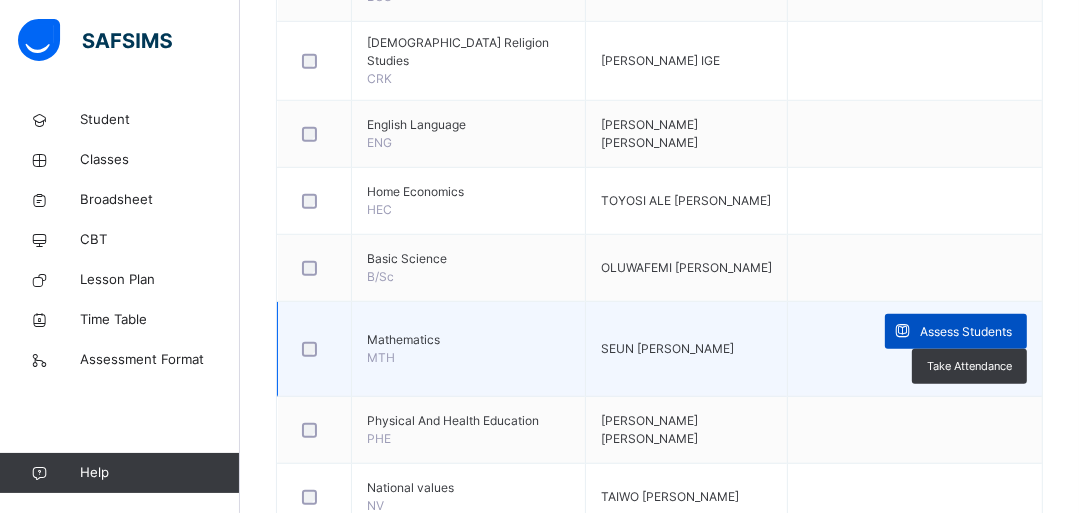 click on "Assess Students" at bounding box center [966, 332] 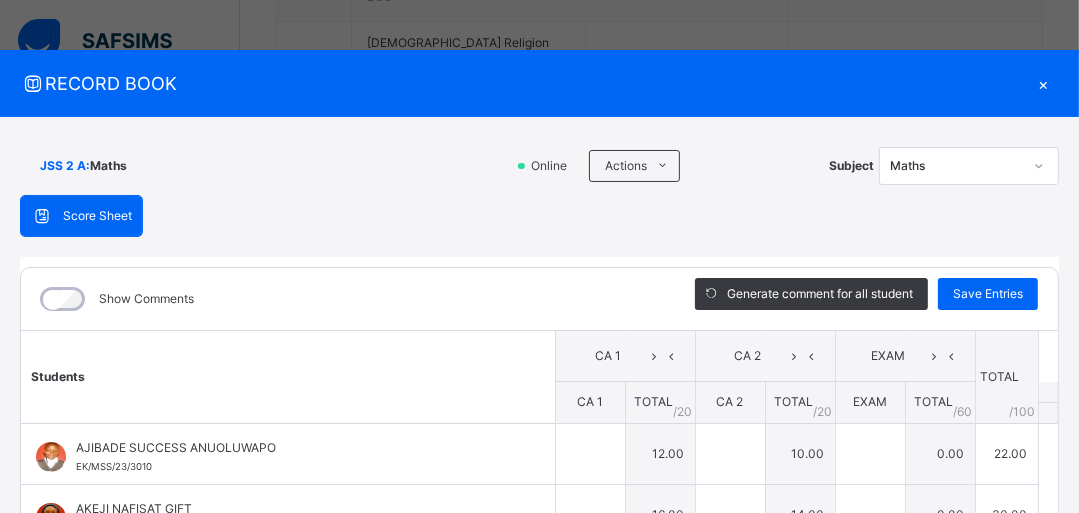 type on "**" 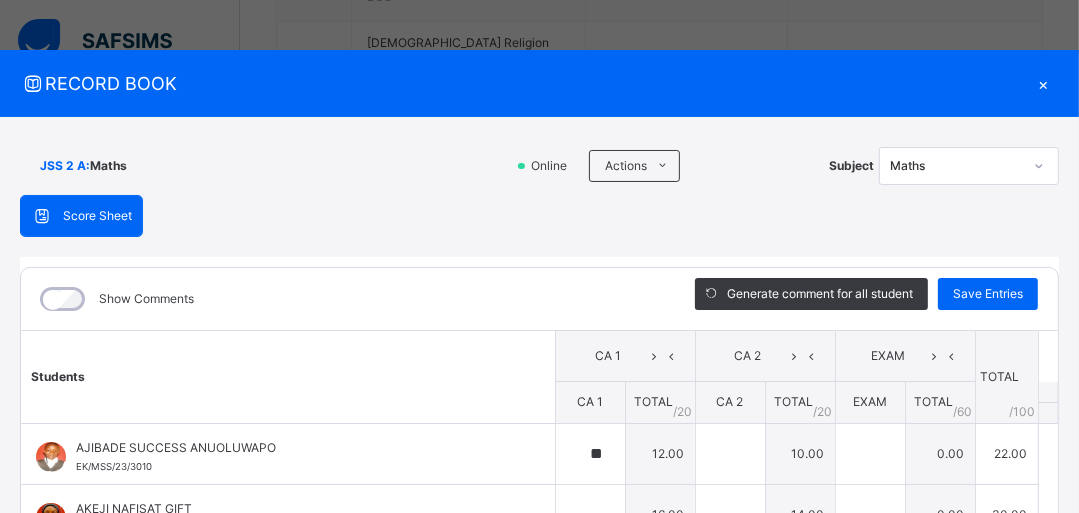 type on "**" 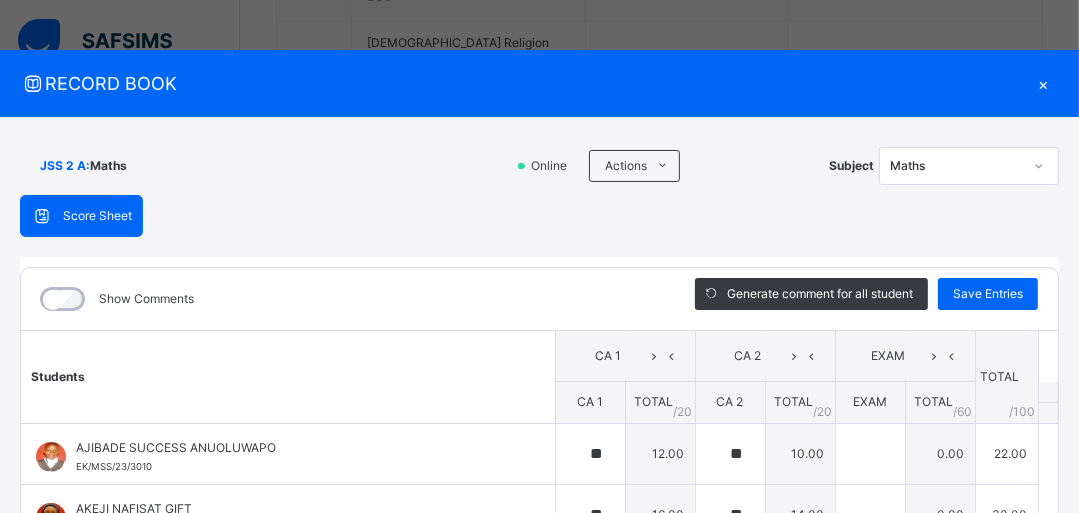 type on "**" 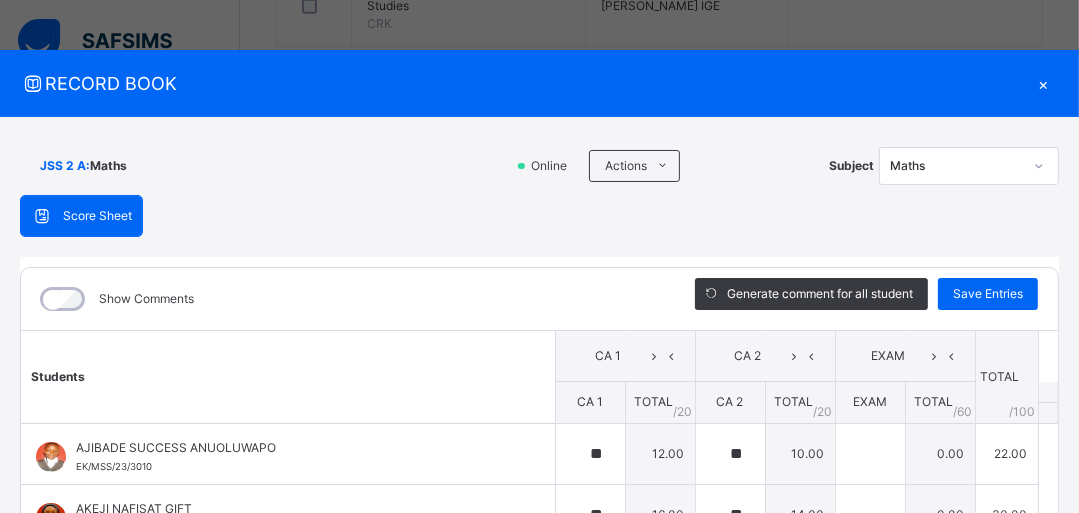 scroll, scrollTop: 1017, scrollLeft: 0, axis: vertical 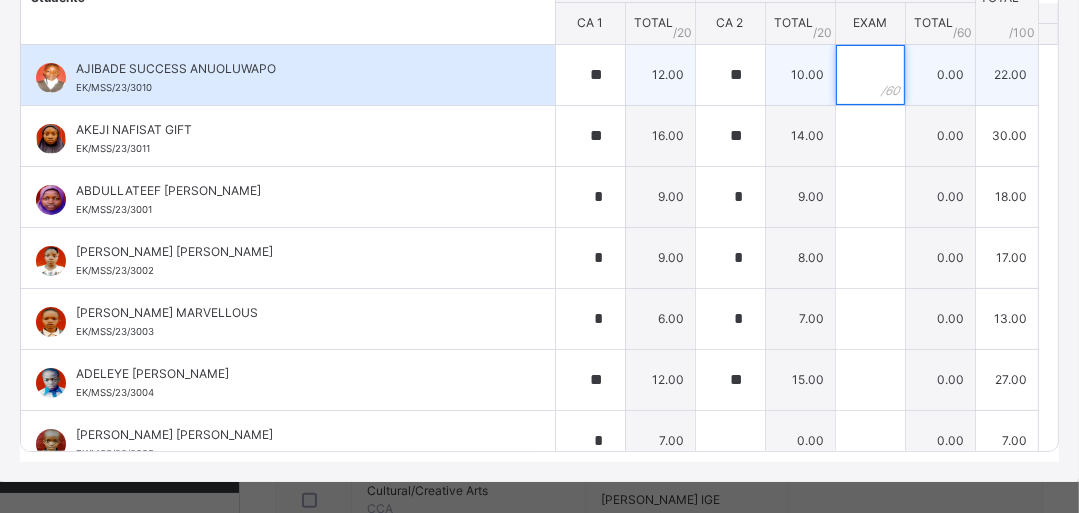 click at bounding box center [870, 75] 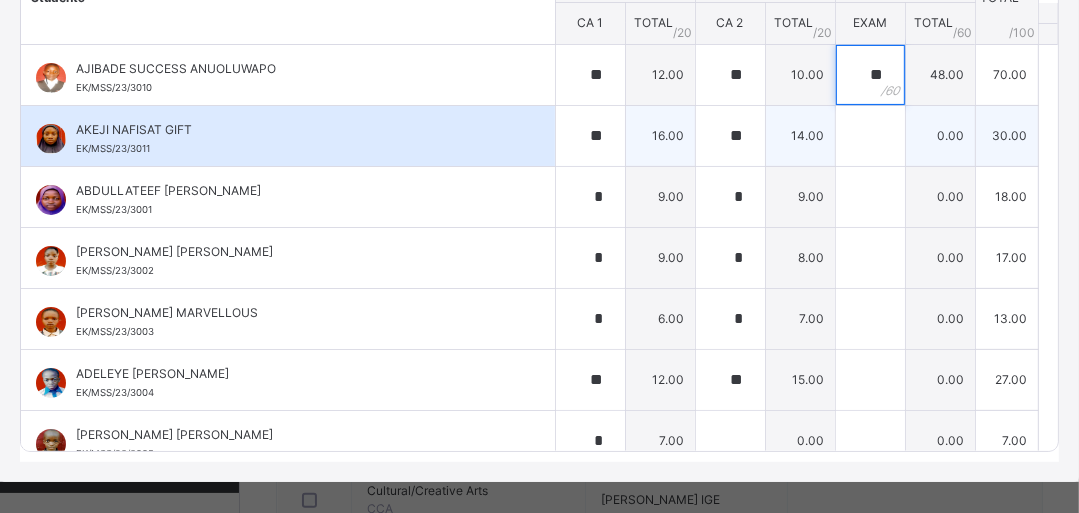 type on "**" 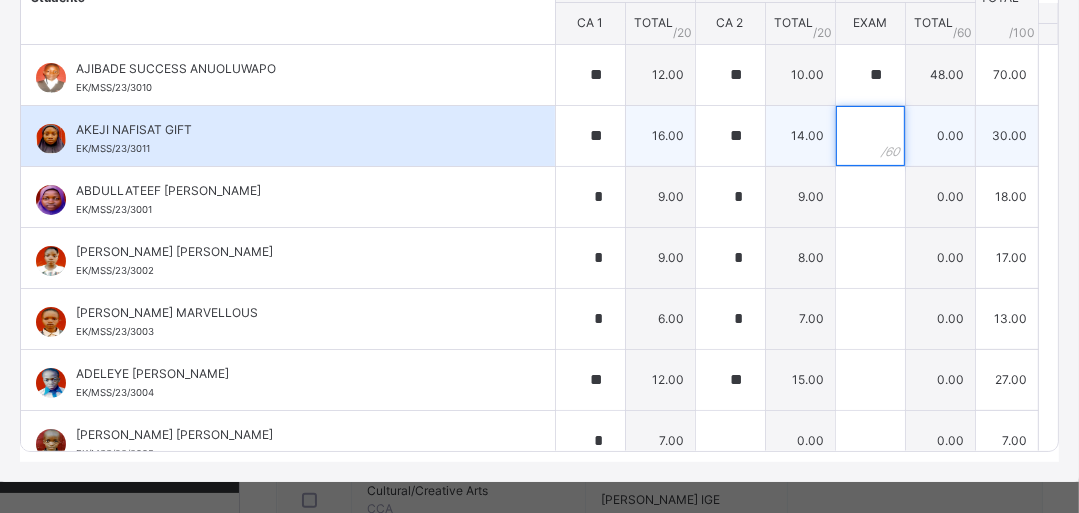 click at bounding box center (870, 136) 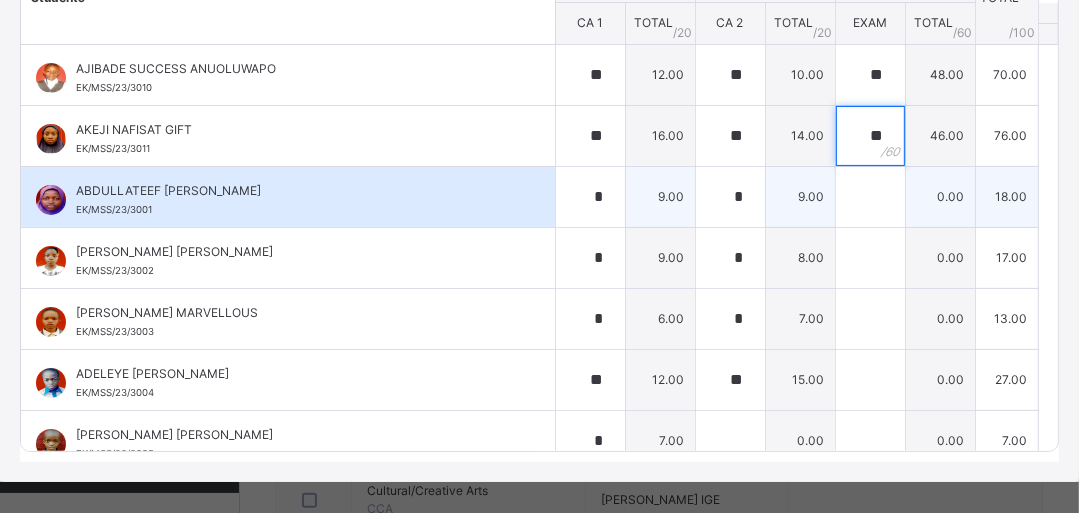 type on "**" 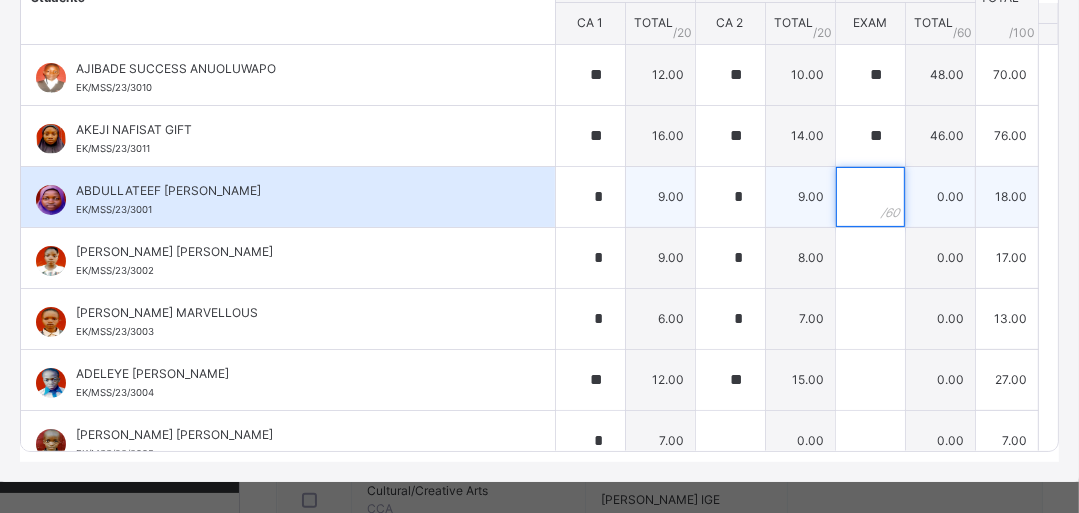 click at bounding box center (870, 197) 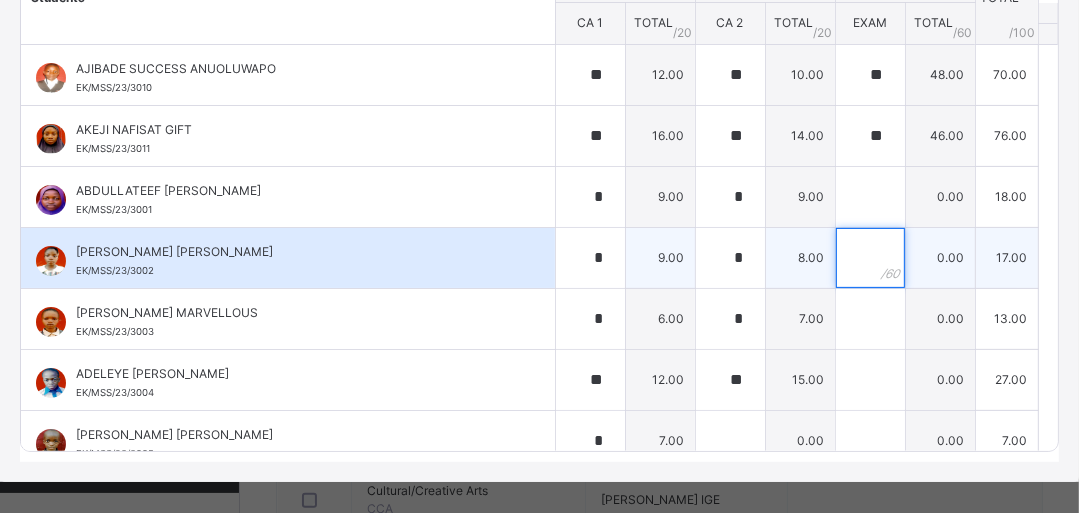 click at bounding box center (870, 258) 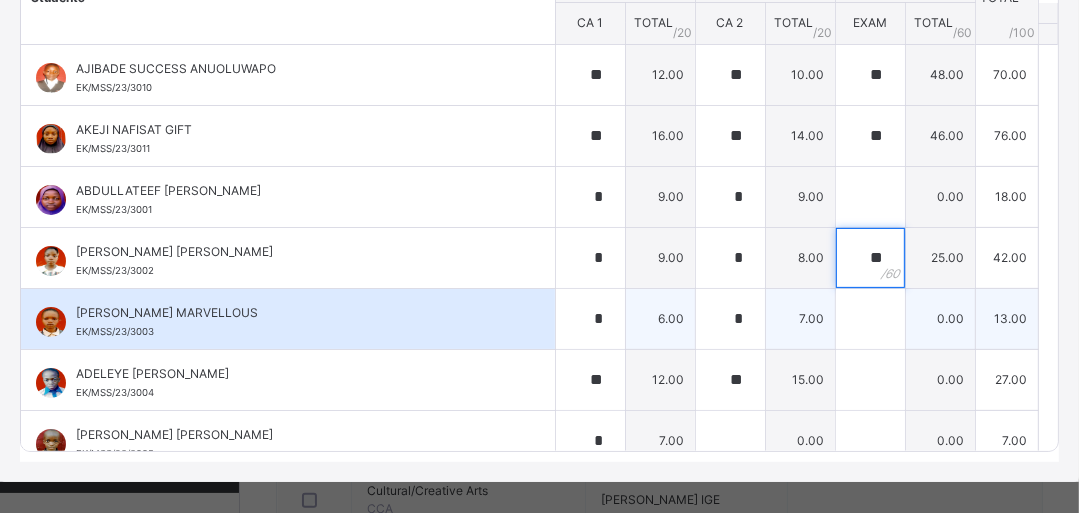 type on "**" 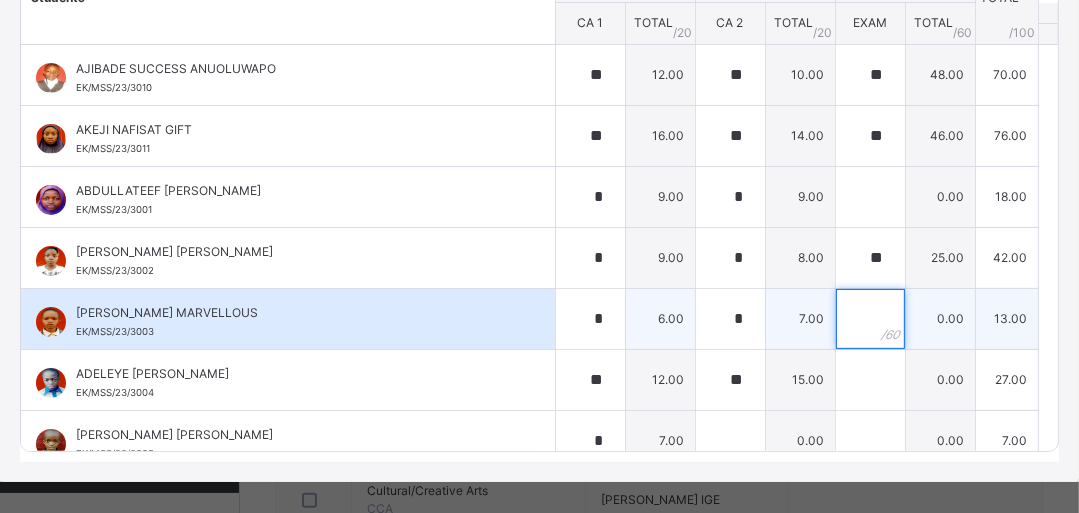 click at bounding box center (870, 319) 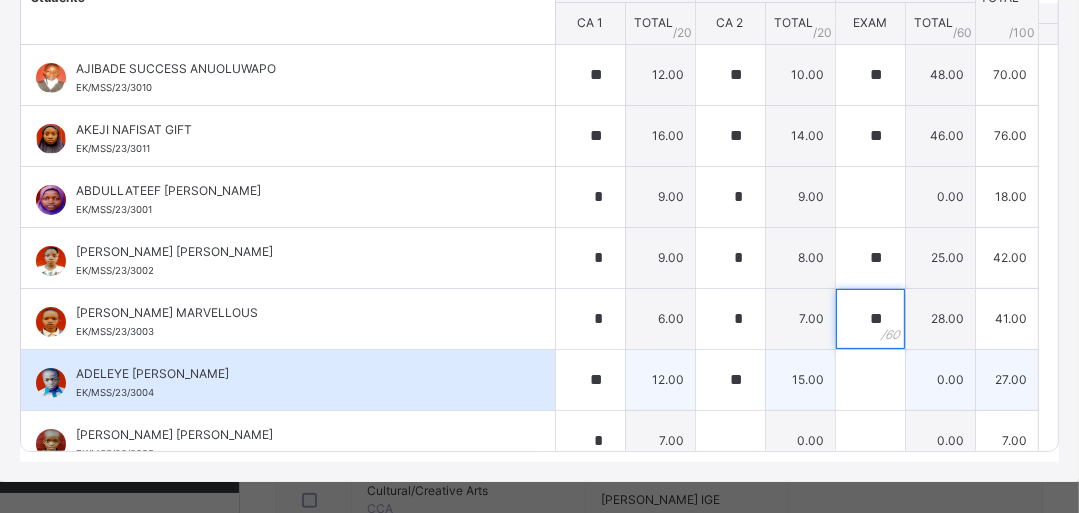 type on "**" 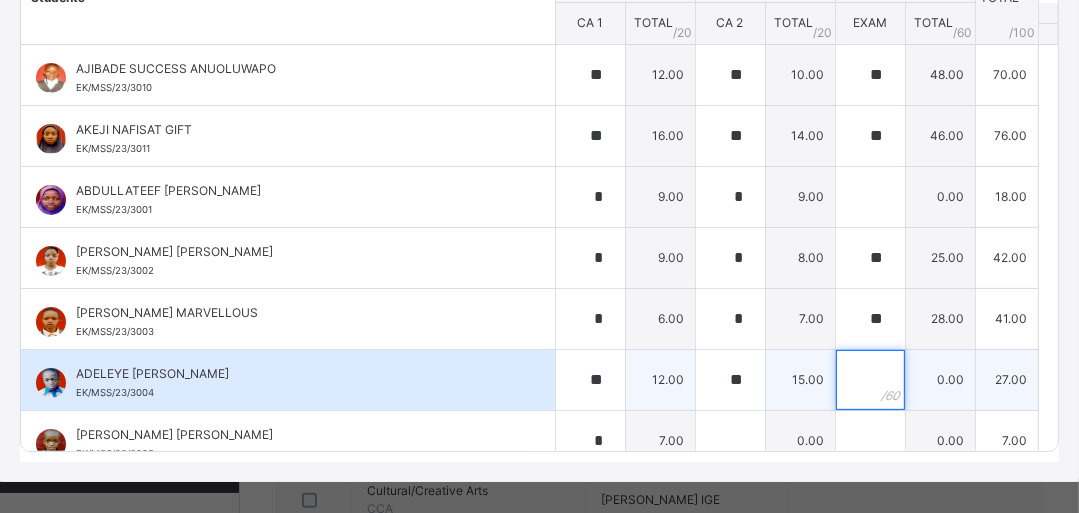 click at bounding box center (870, 380) 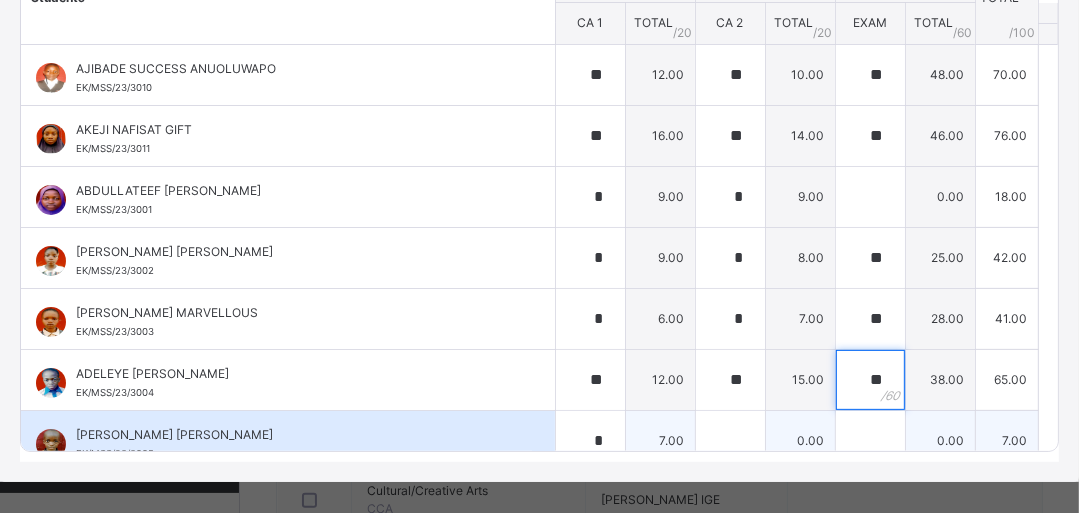 type on "**" 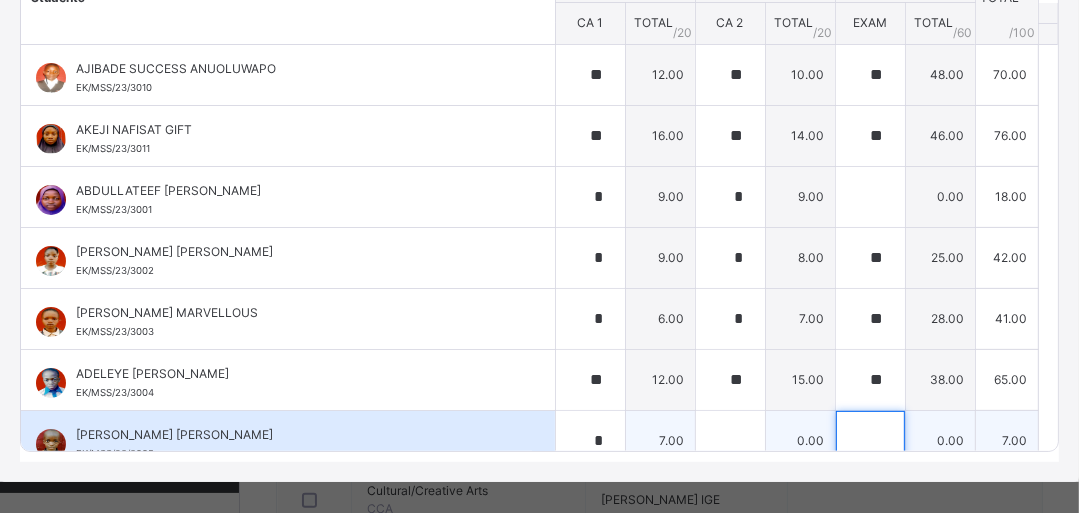 click at bounding box center (870, 441) 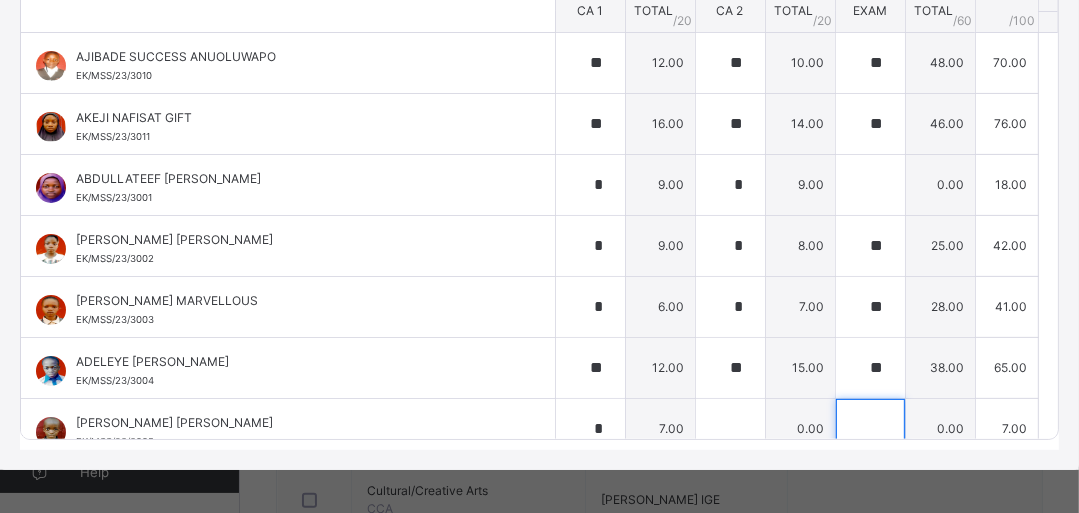 scroll, scrollTop: 397, scrollLeft: 0, axis: vertical 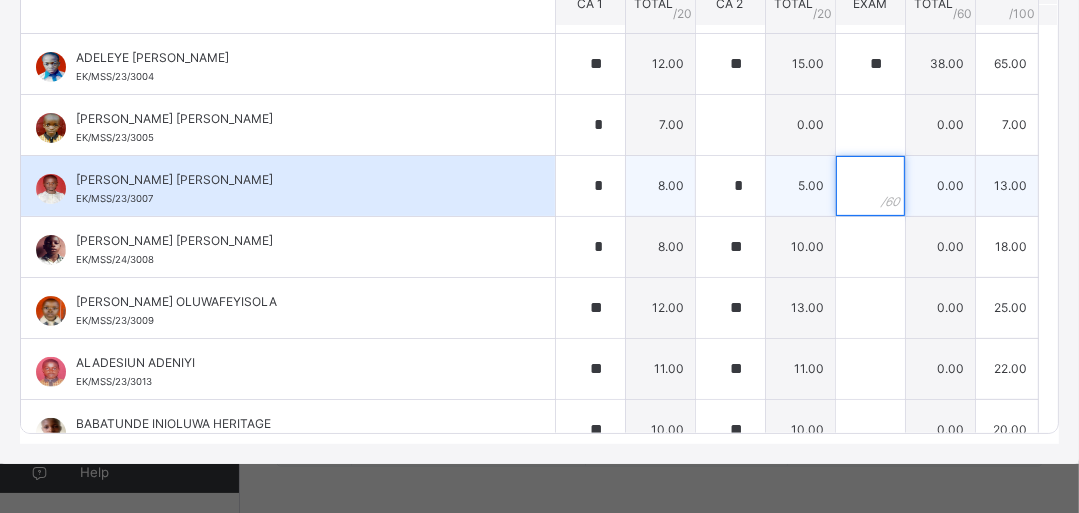 click at bounding box center [870, 186] 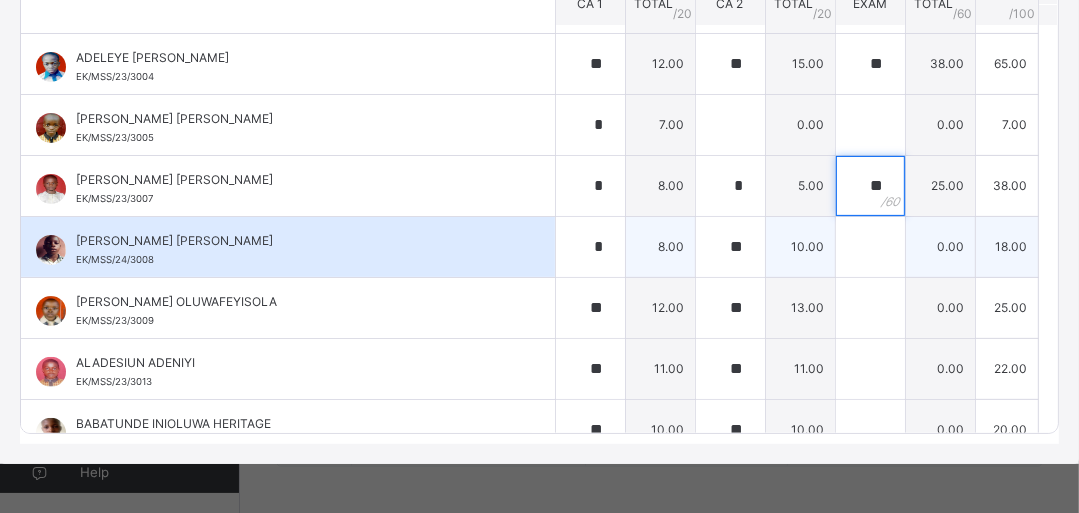 type on "**" 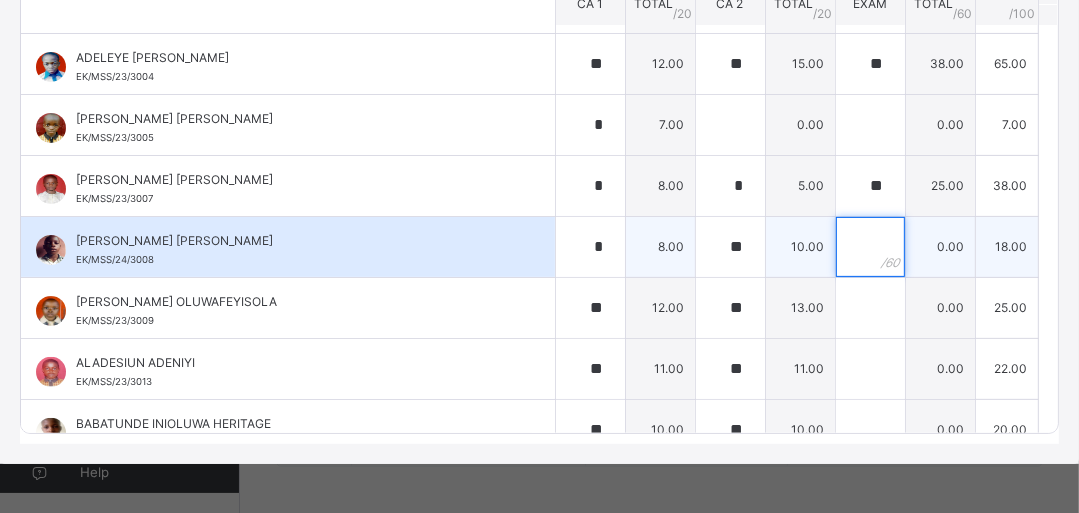 click at bounding box center [870, 247] 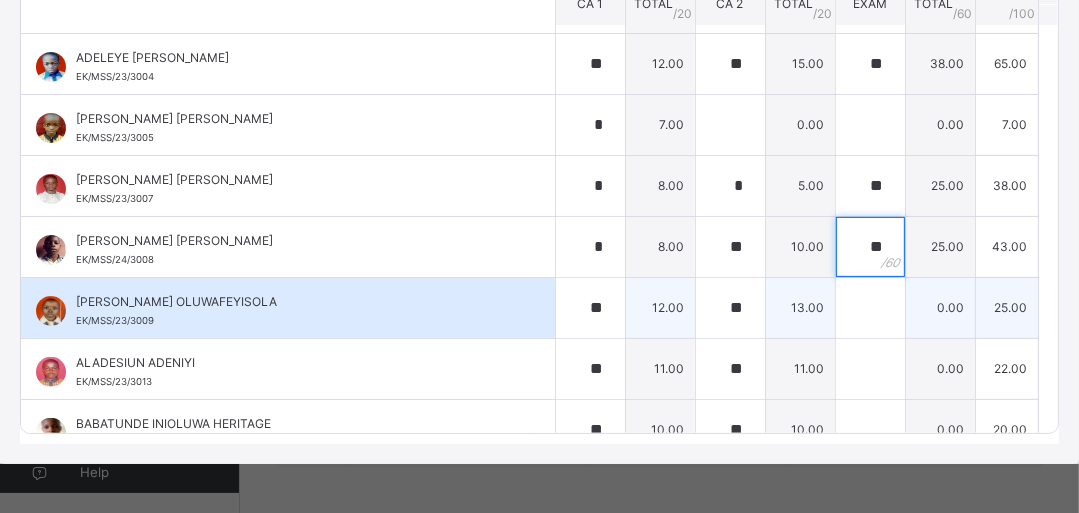 type on "**" 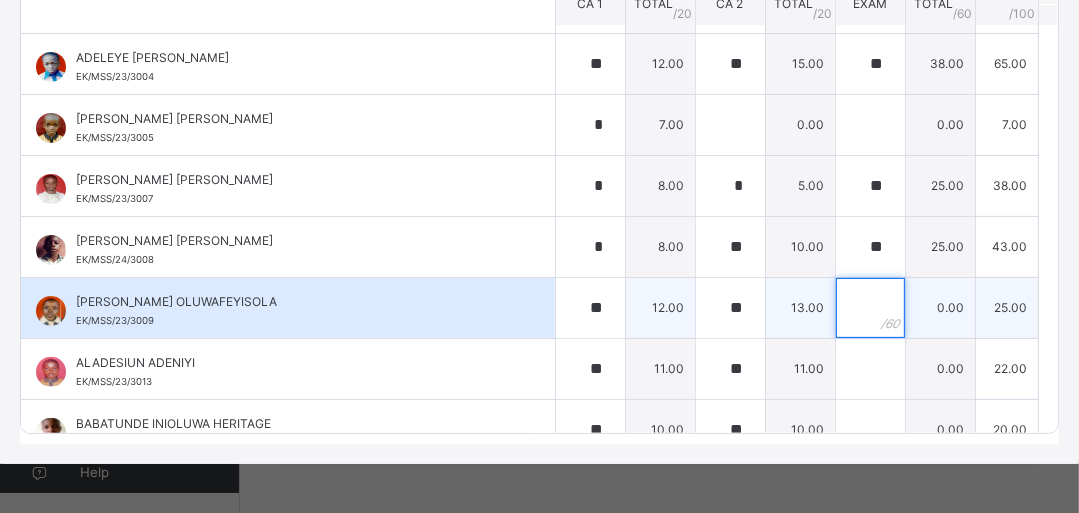 click at bounding box center [870, 308] 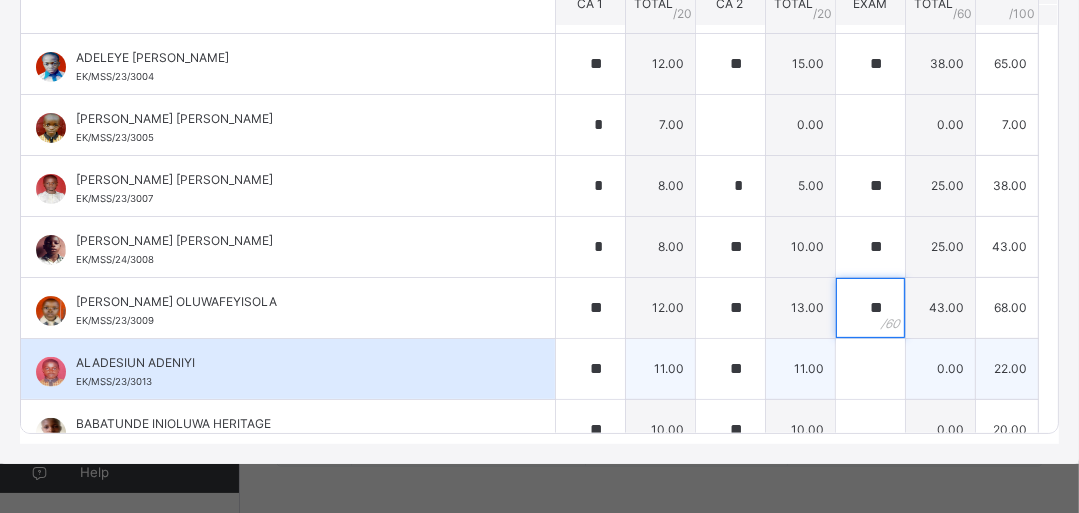 type on "**" 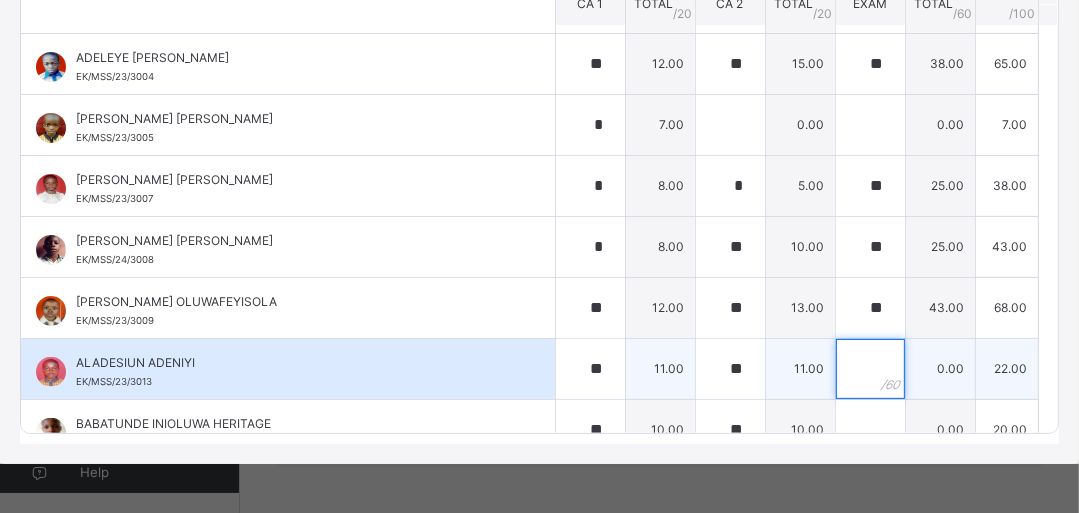 click at bounding box center [870, 369] 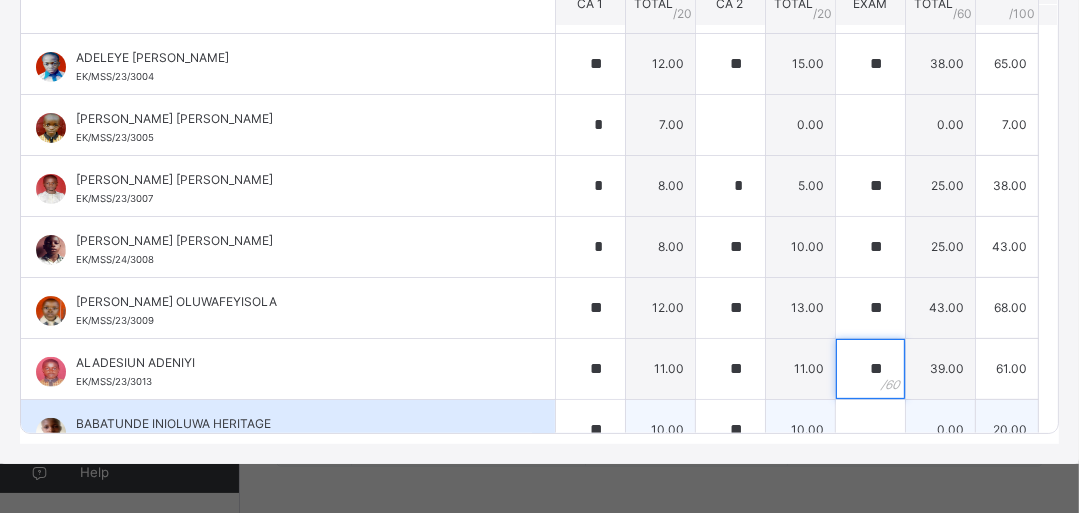 type on "**" 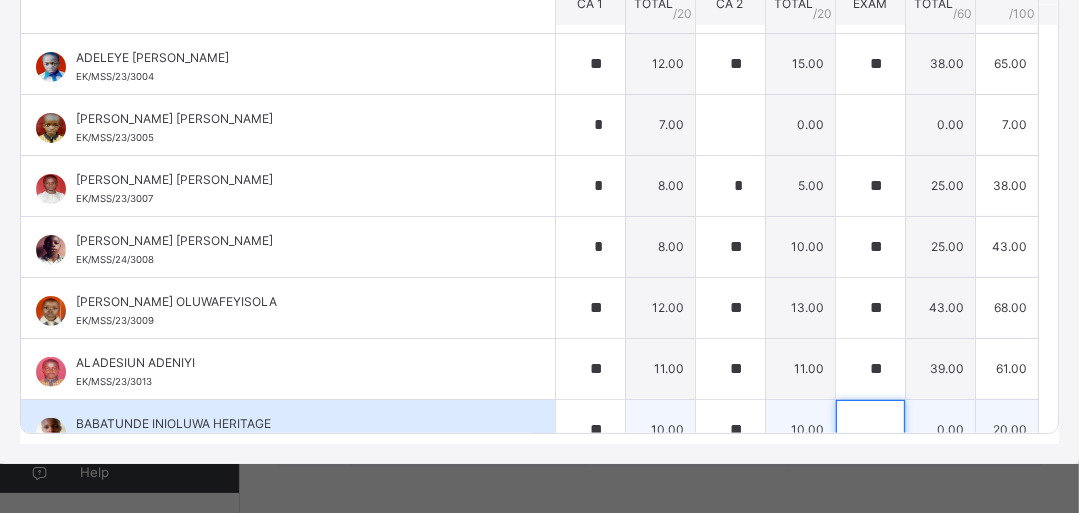 click at bounding box center [870, 430] 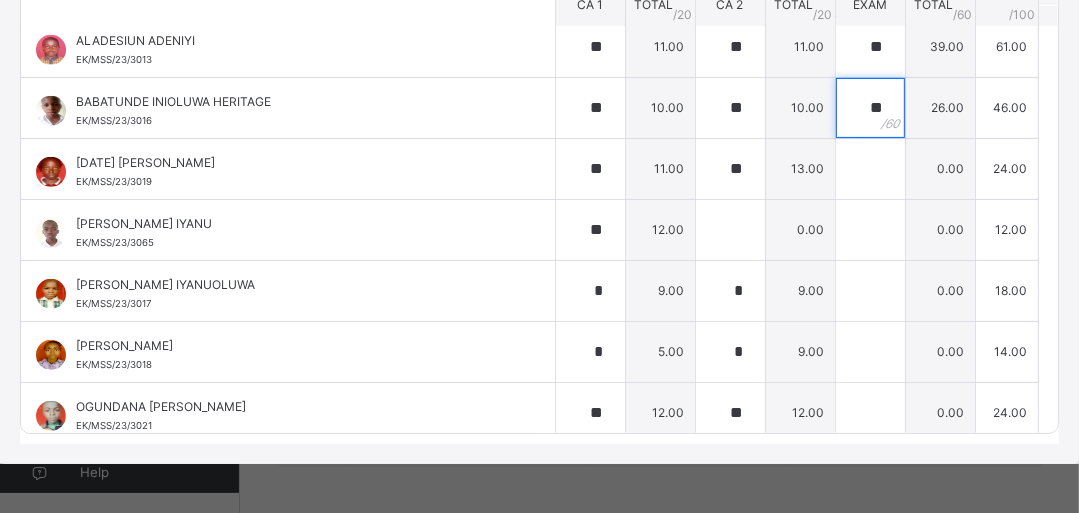 scroll, scrollTop: 653, scrollLeft: 0, axis: vertical 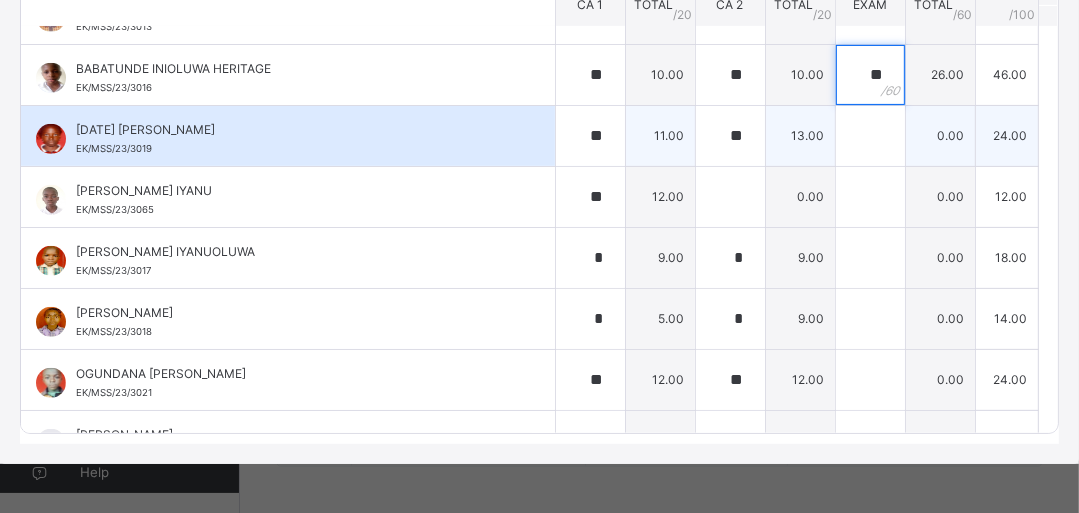 type on "**" 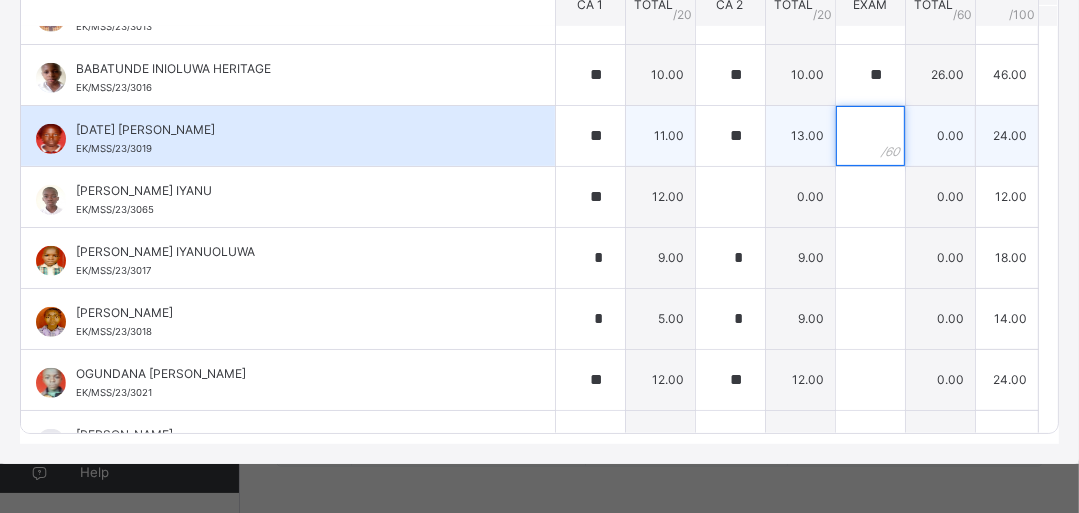 click at bounding box center [870, 136] 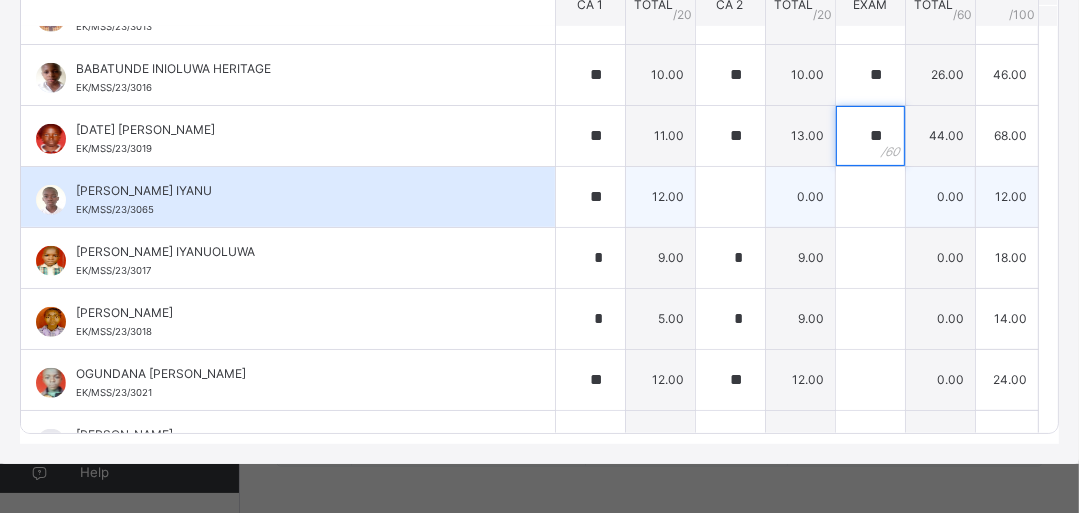 type on "**" 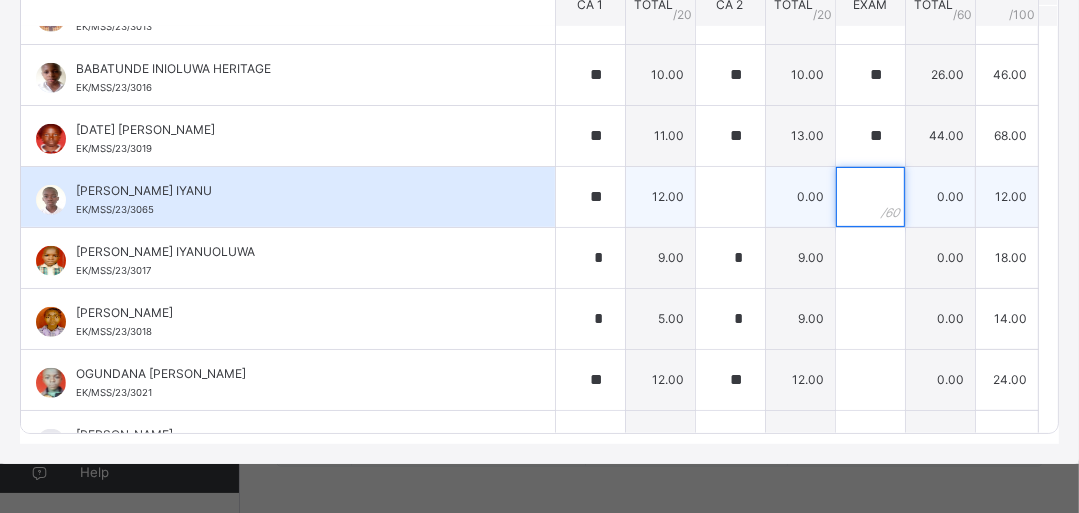 click at bounding box center [870, 197] 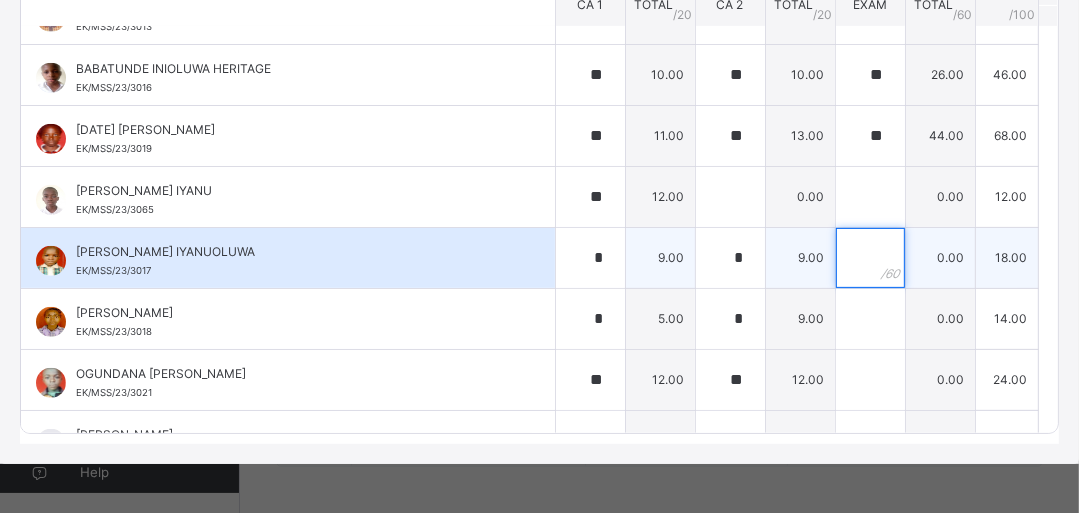 click at bounding box center (870, 258) 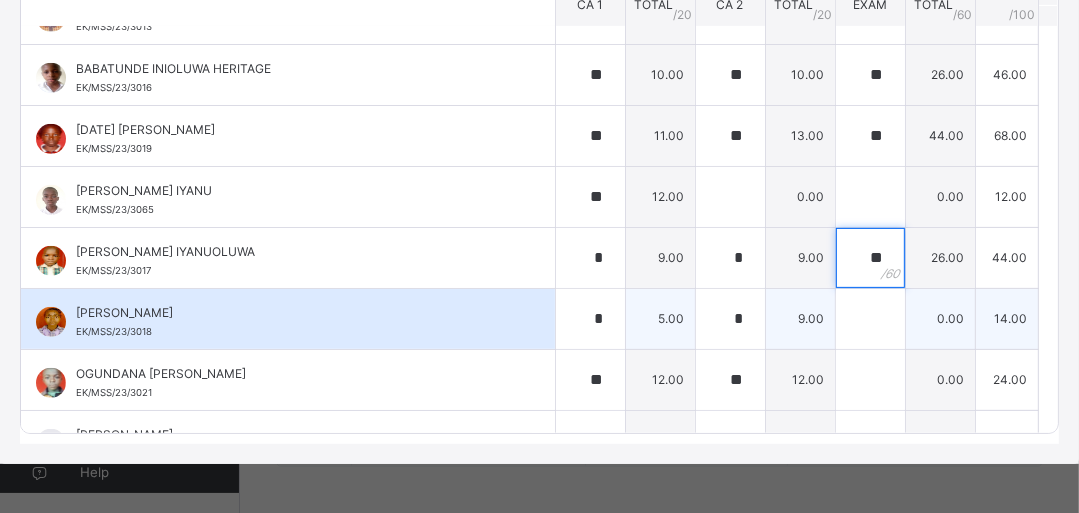 type on "**" 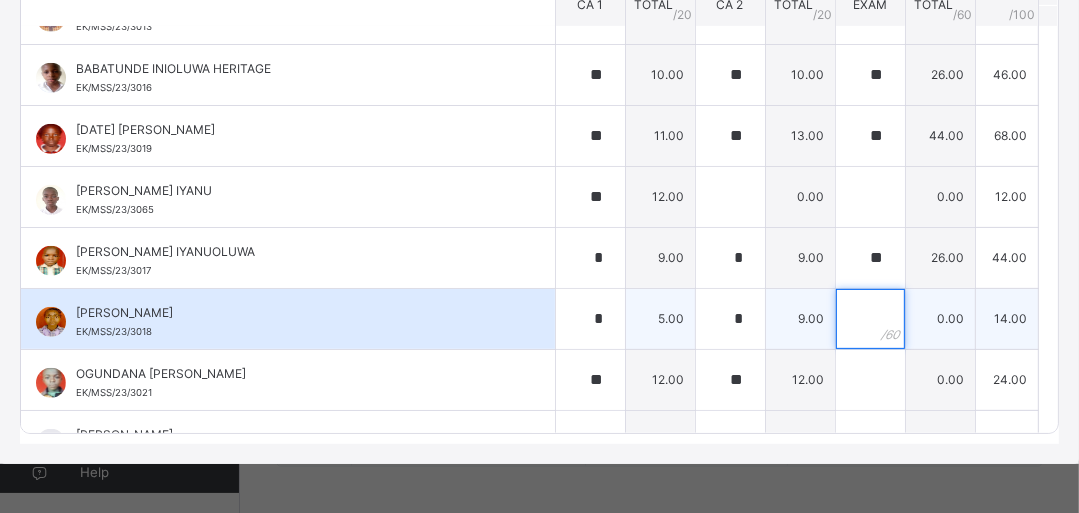 click at bounding box center [870, 319] 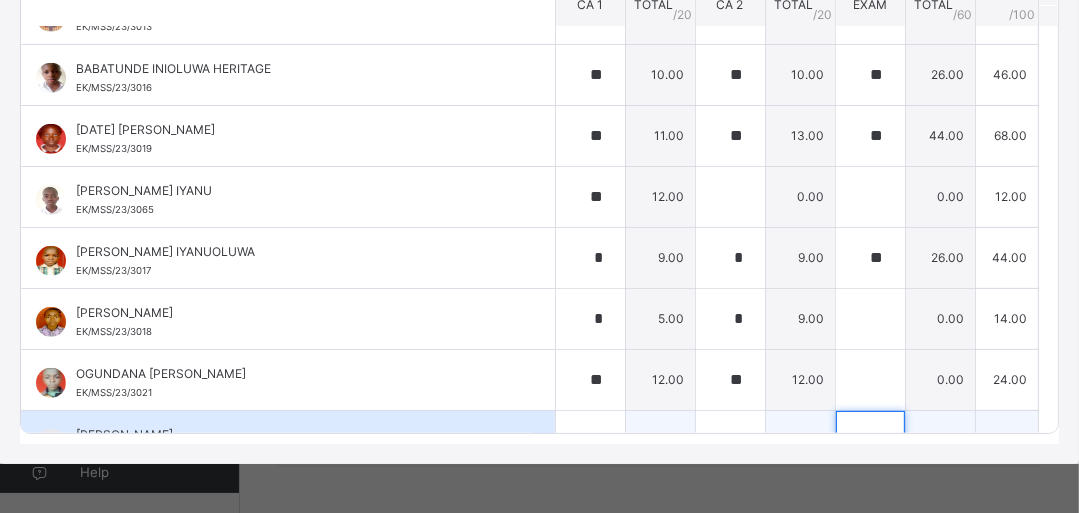 click at bounding box center (870, 441) 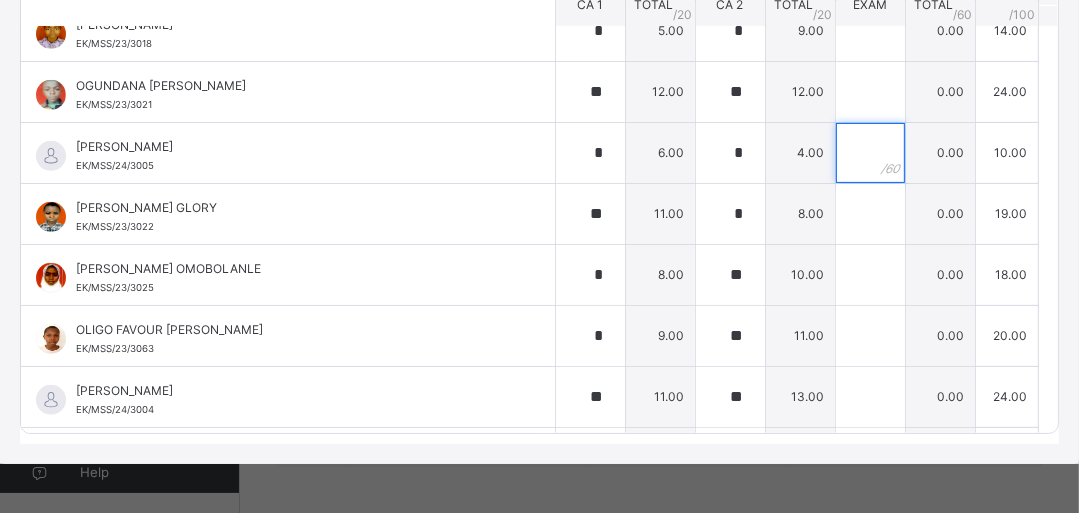 scroll, scrollTop: 973, scrollLeft: 0, axis: vertical 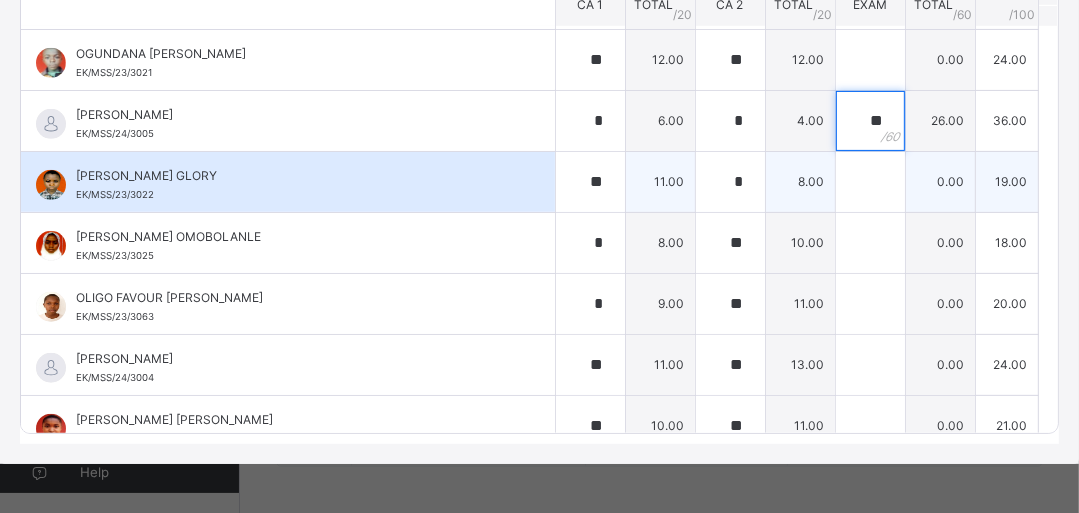 type on "**" 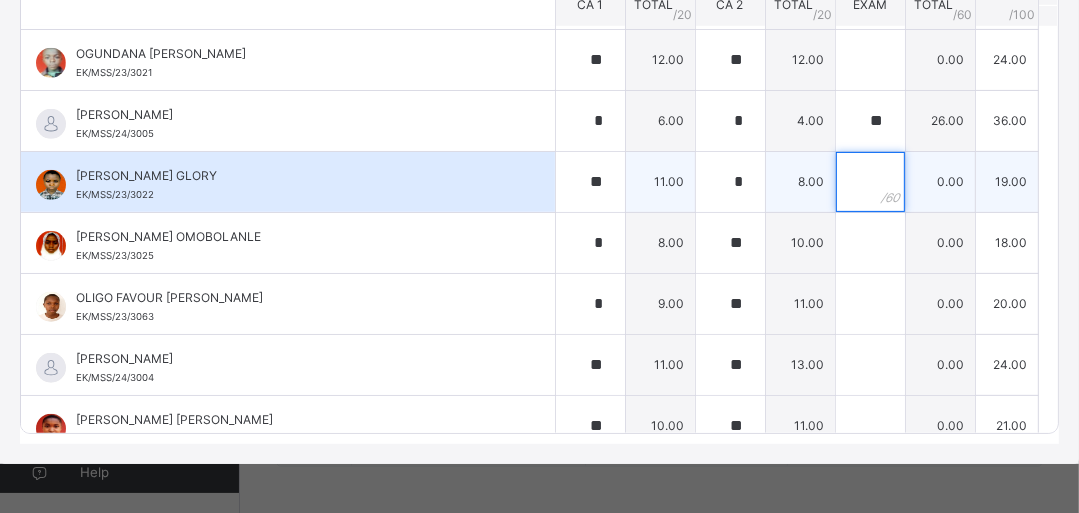 click at bounding box center (870, 182) 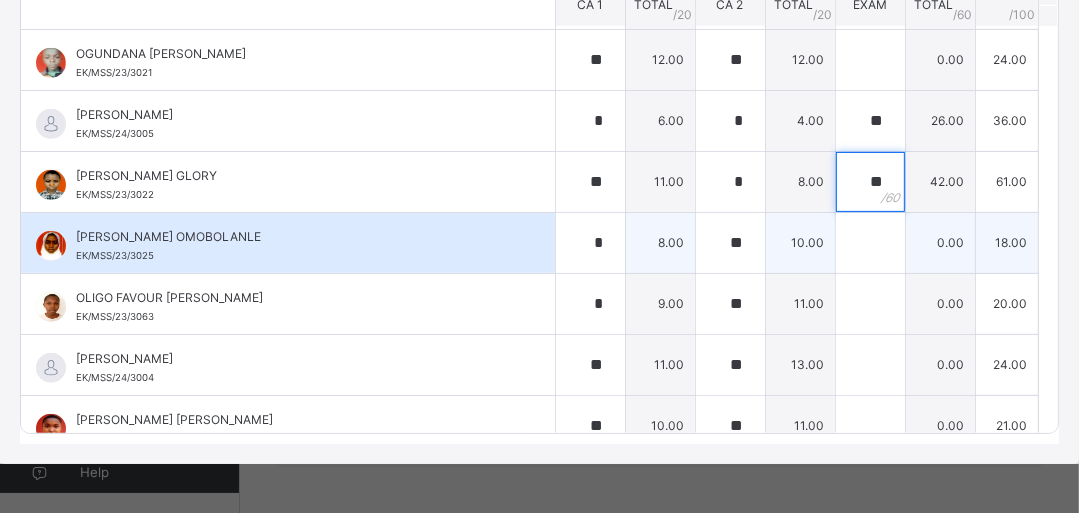 type on "**" 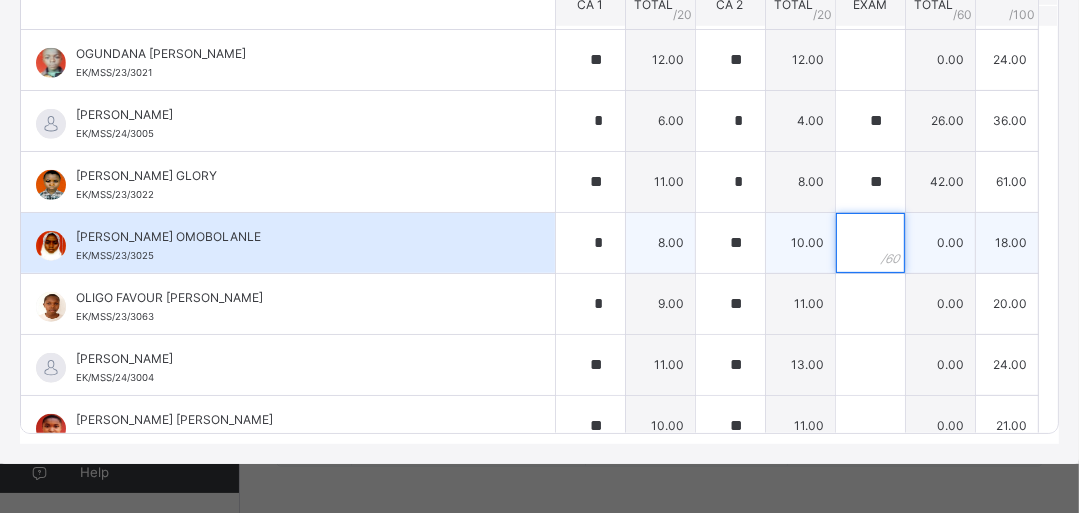 click at bounding box center (870, 243) 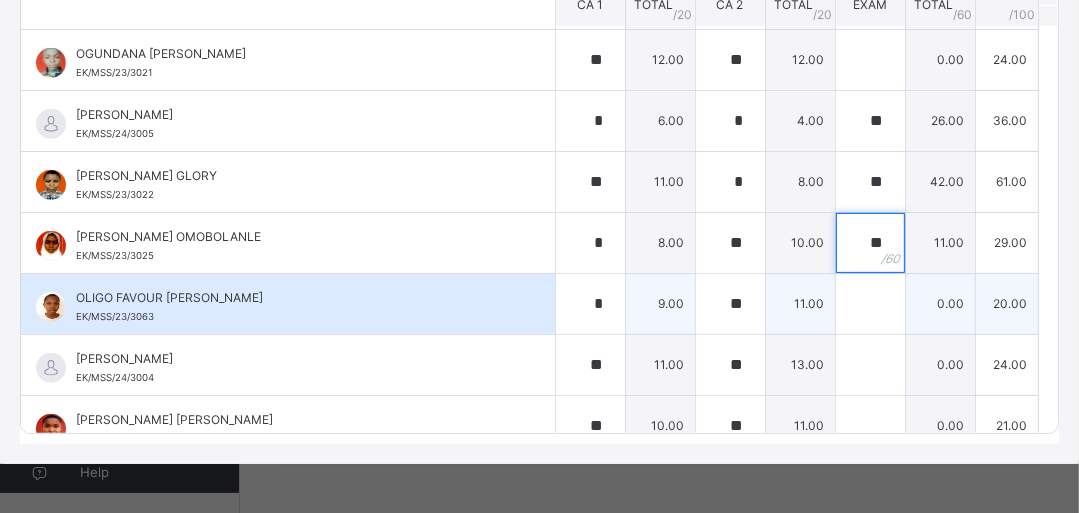 type on "**" 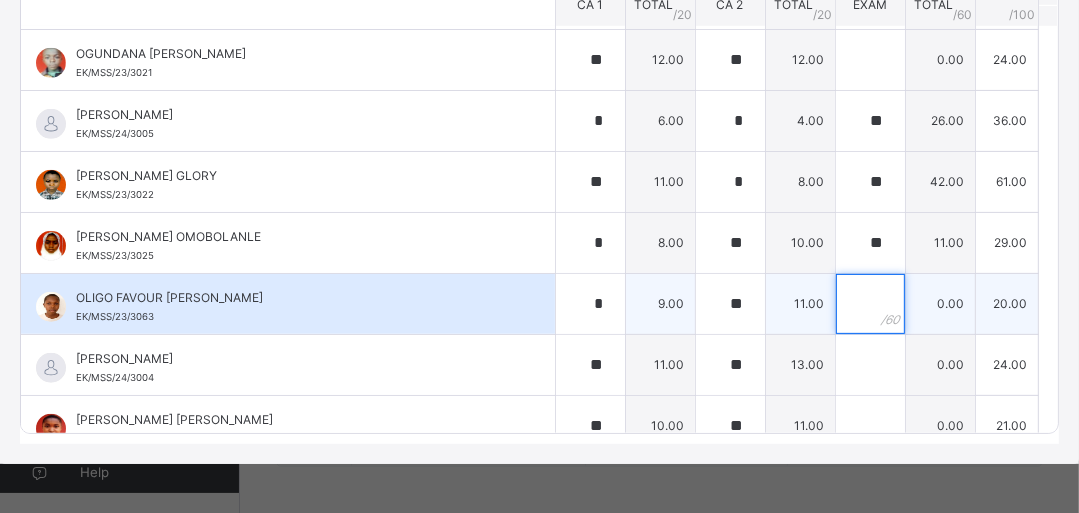 click at bounding box center (870, 304) 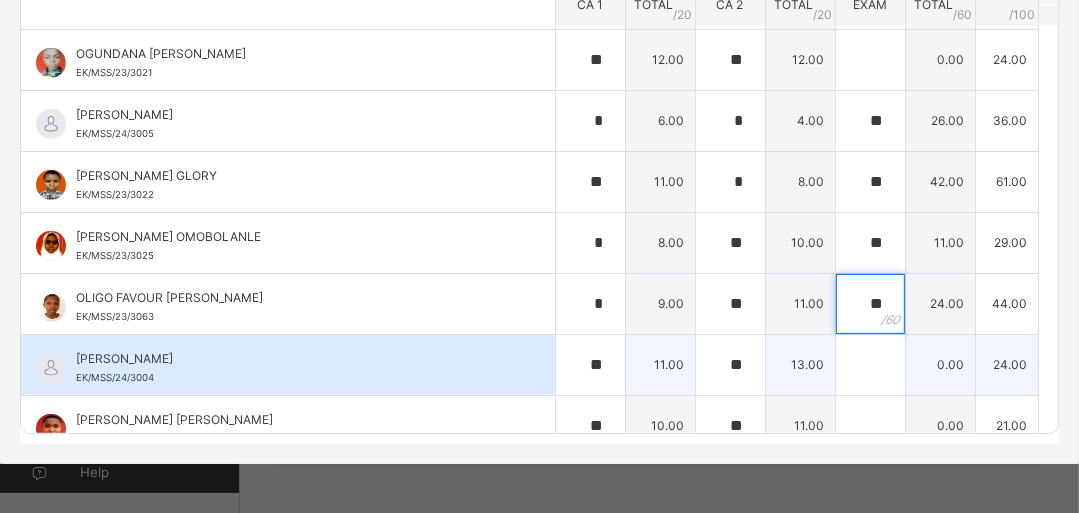 type on "**" 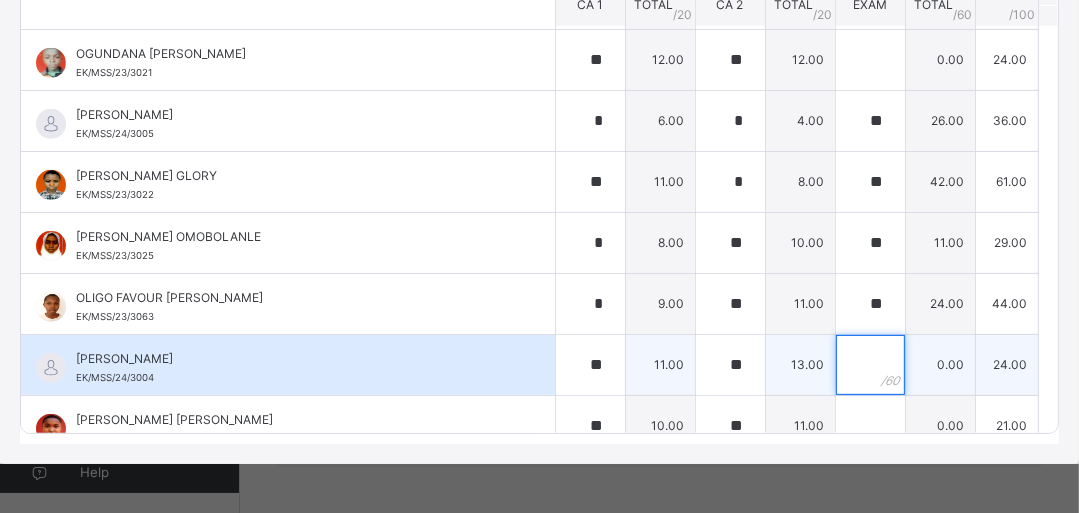 click at bounding box center [870, 365] 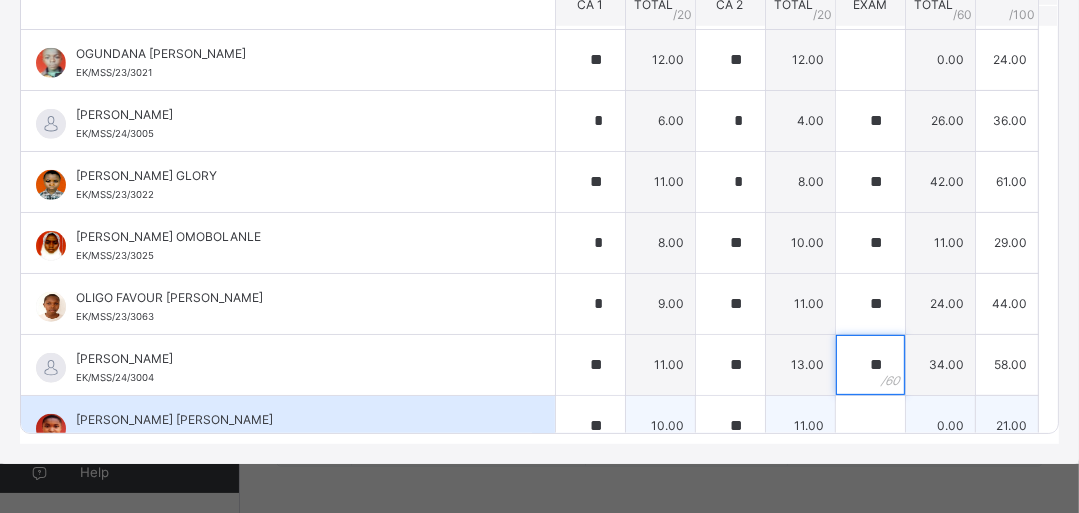 type on "**" 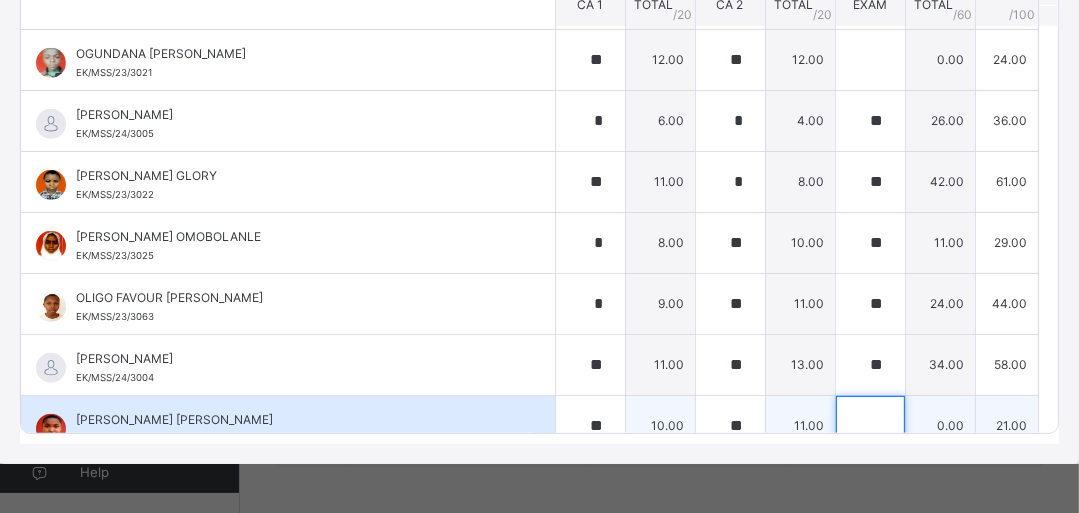 click at bounding box center [870, 426] 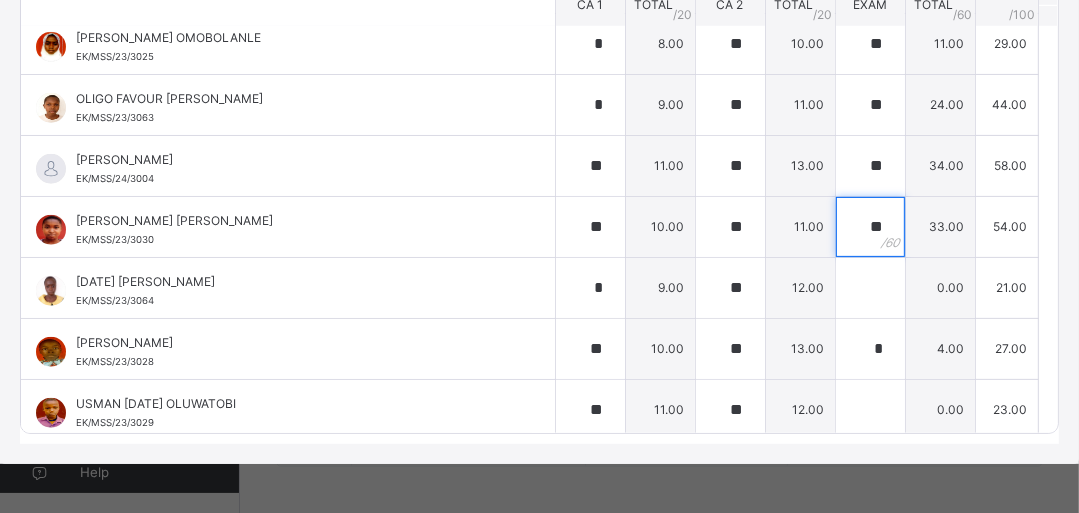 scroll, scrollTop: 1173, scrollLeft: 0, axis: vertical 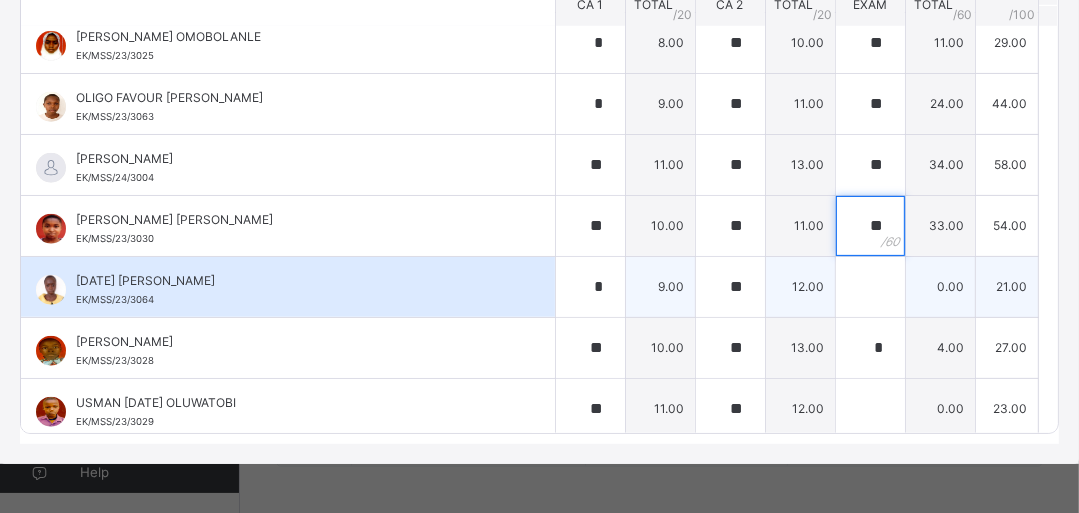 type on "**" 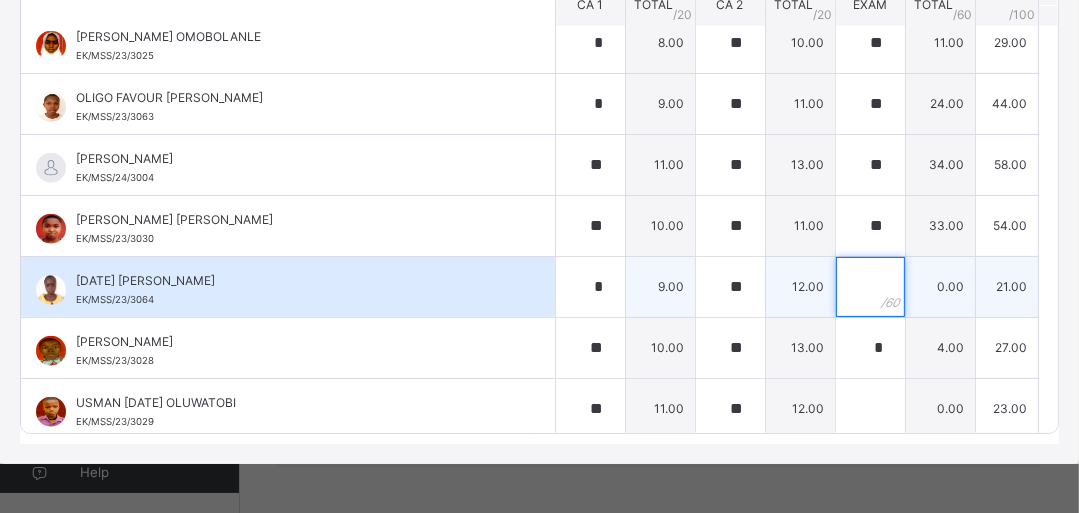 click at bounding box center [870, 287] 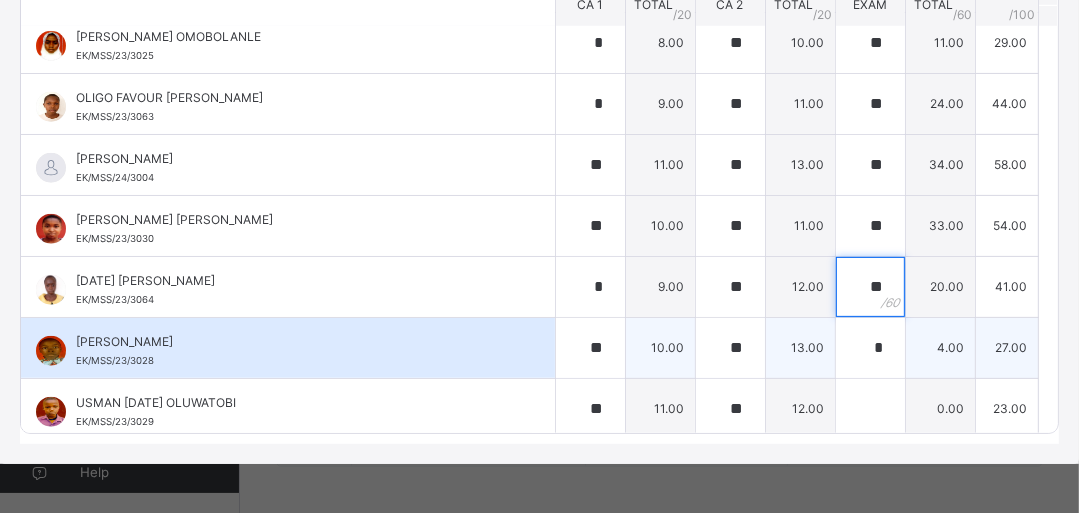 type on "**" 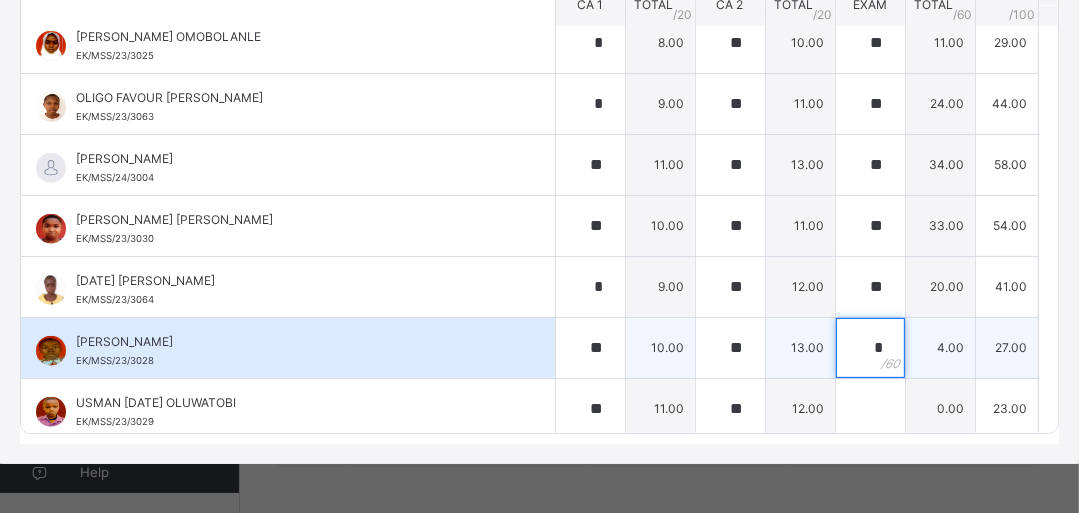 click on "*" at bounding box center (870, 348) 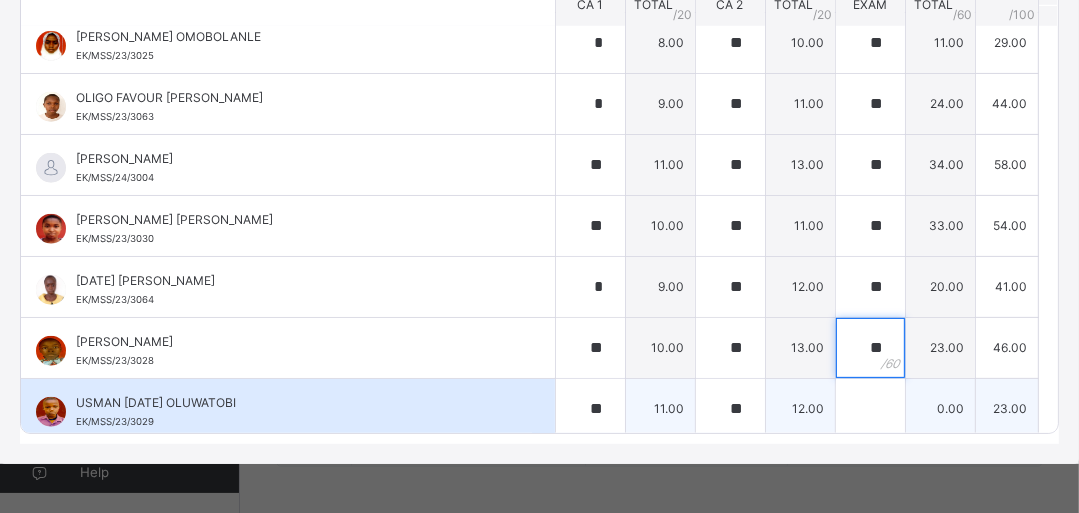 type on "**" 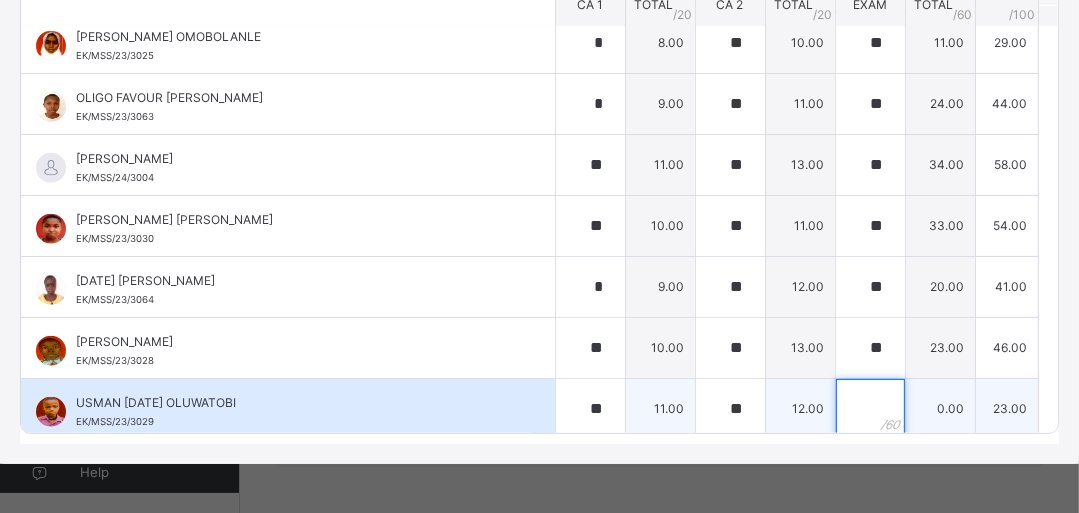 click at bounding box center (870, 409) 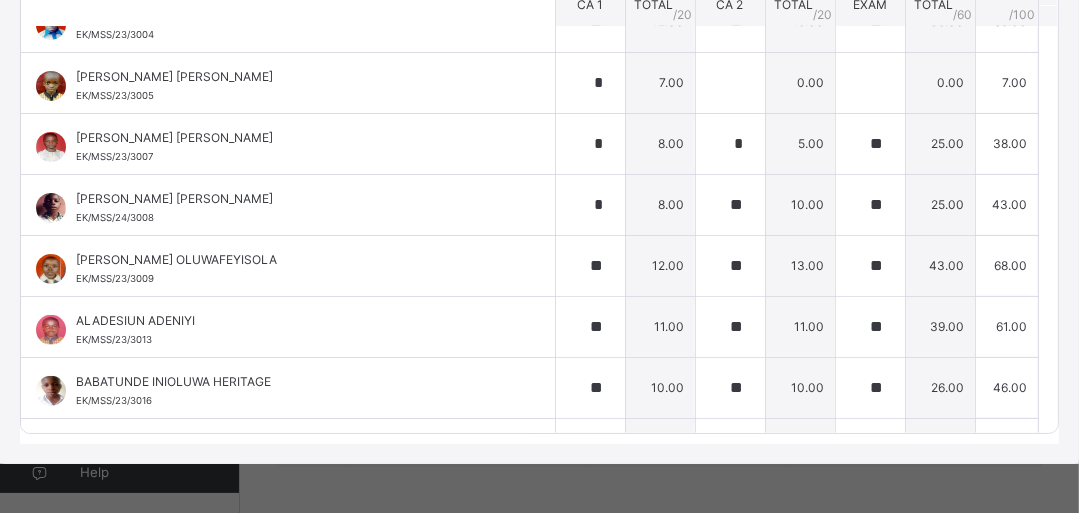 scroll, scrollTop: 312, scrollLeft: 0, axis: vertical 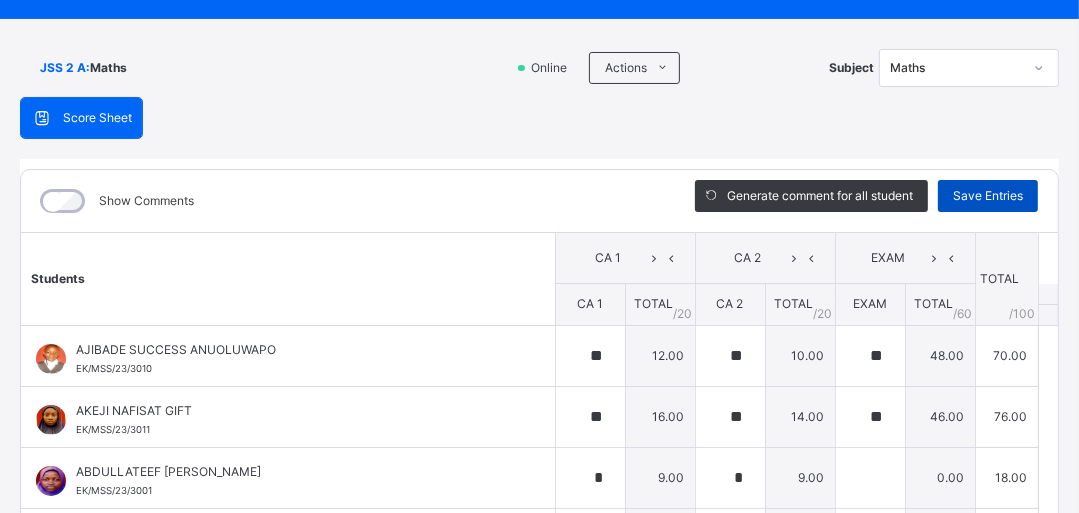 type on "**" 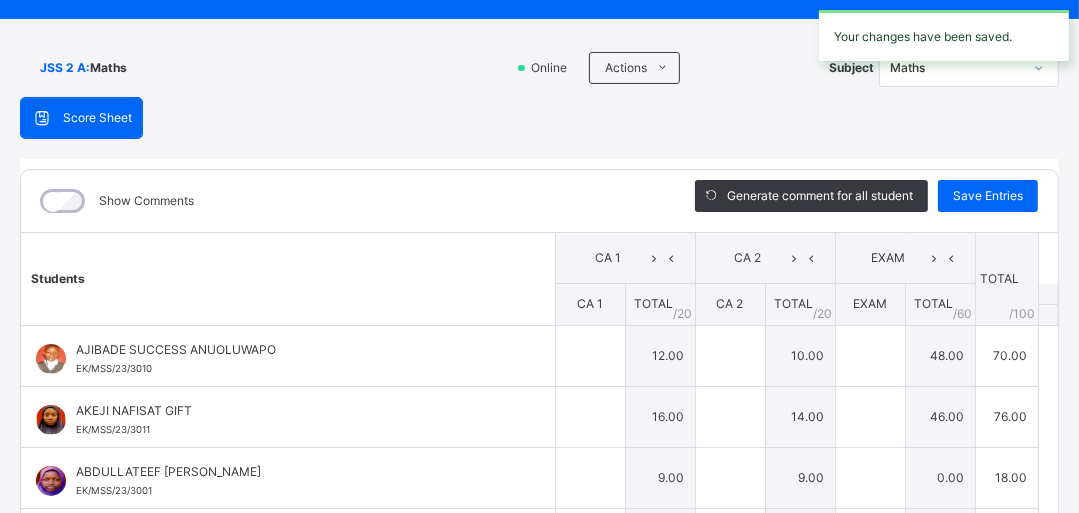 type on "**" 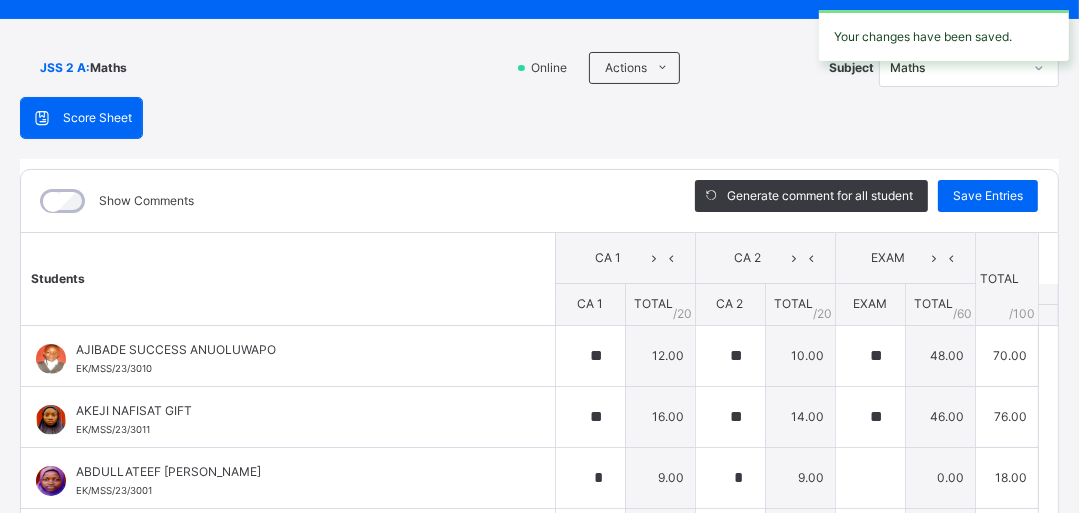 type on "*" 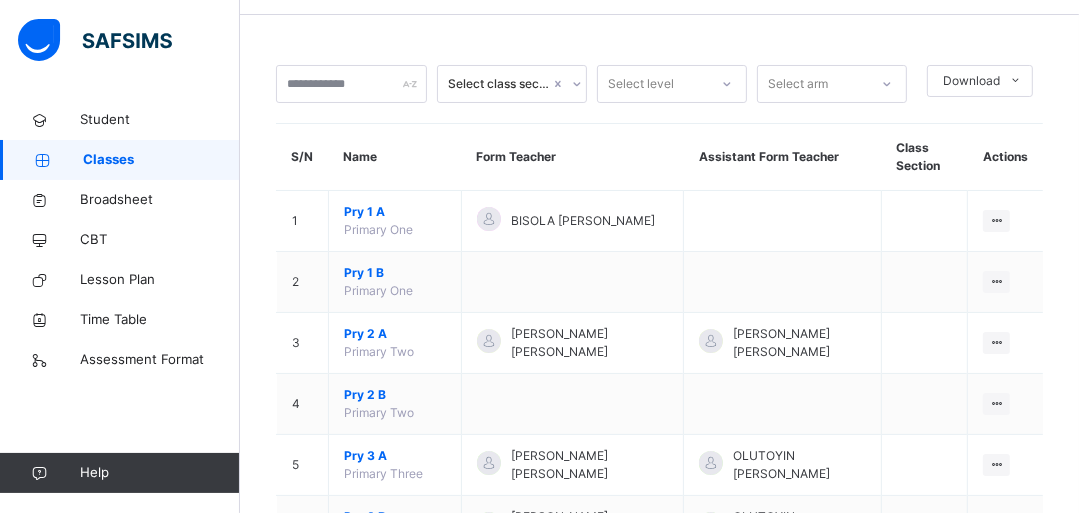 scroll, scrollTop: 103, scrollLeft: 0, axis: vertical 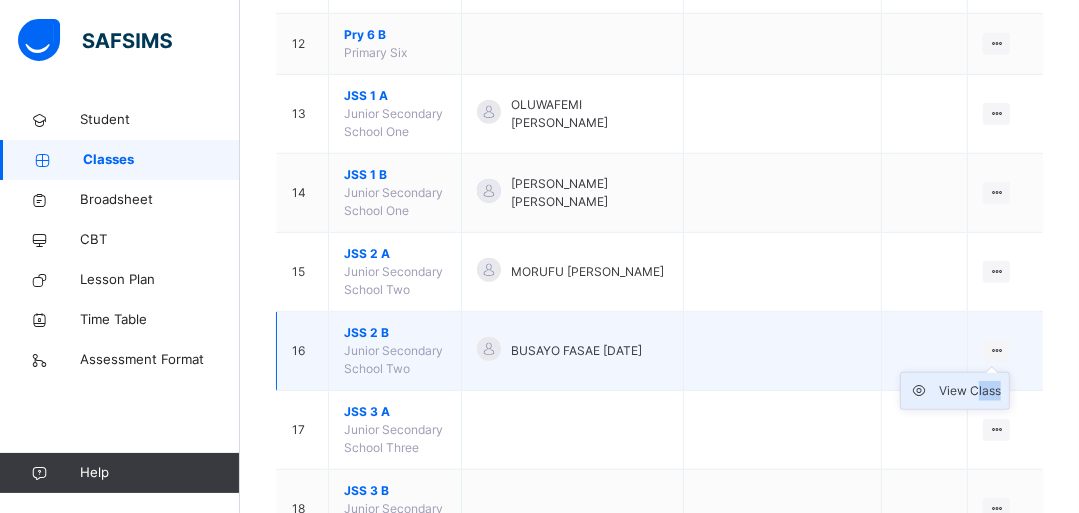 drag, startPoint x: 1011, startPoint y: 348, endPoint x: 991, endPoint y: 384, distance: 41.18252 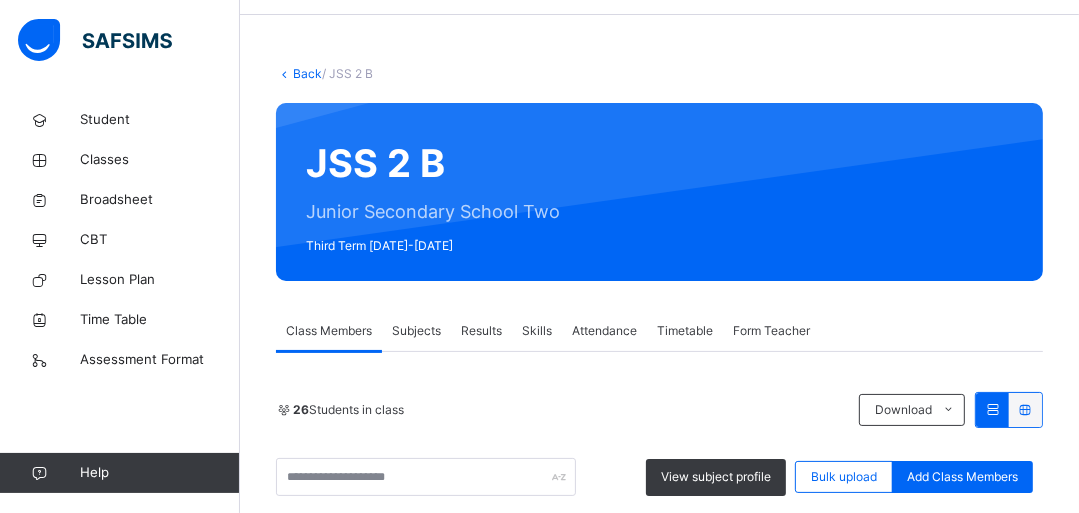 scroll, scrollTop: 913, scrollLeft: 0, axis: vertical 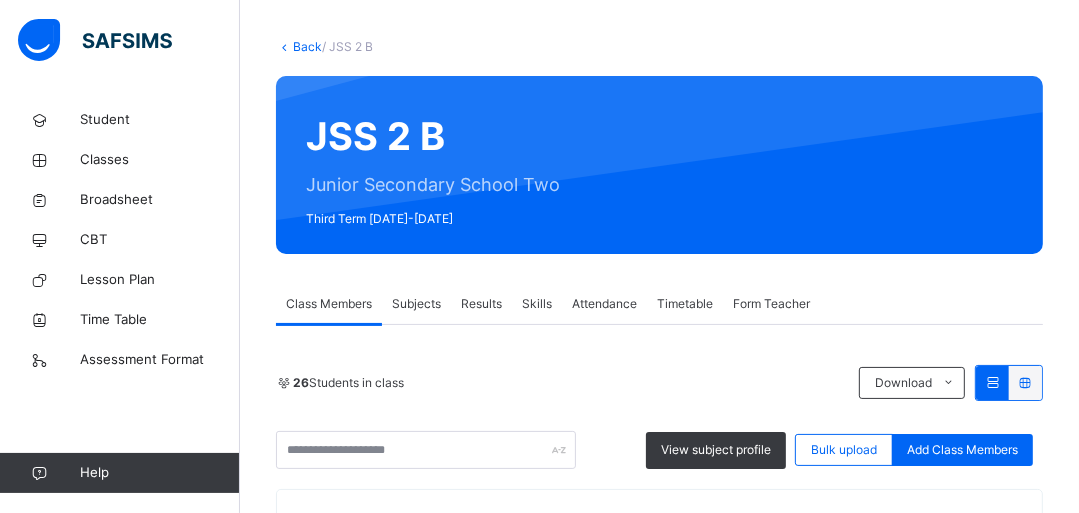 click on "Subjects" at bounding box center [416, 304] 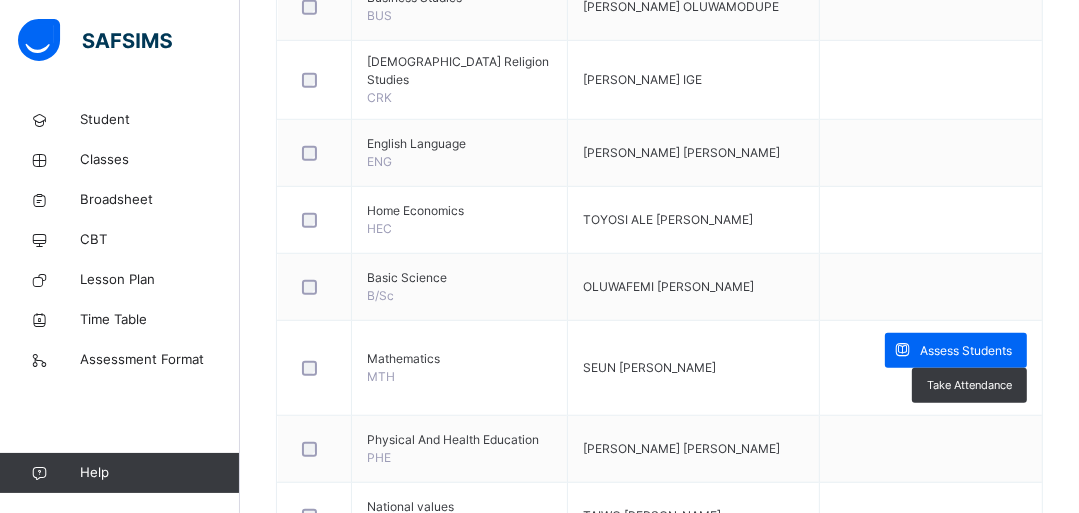 scroll, scrollTop: 966, scrollLeft: 0, axis: vertical 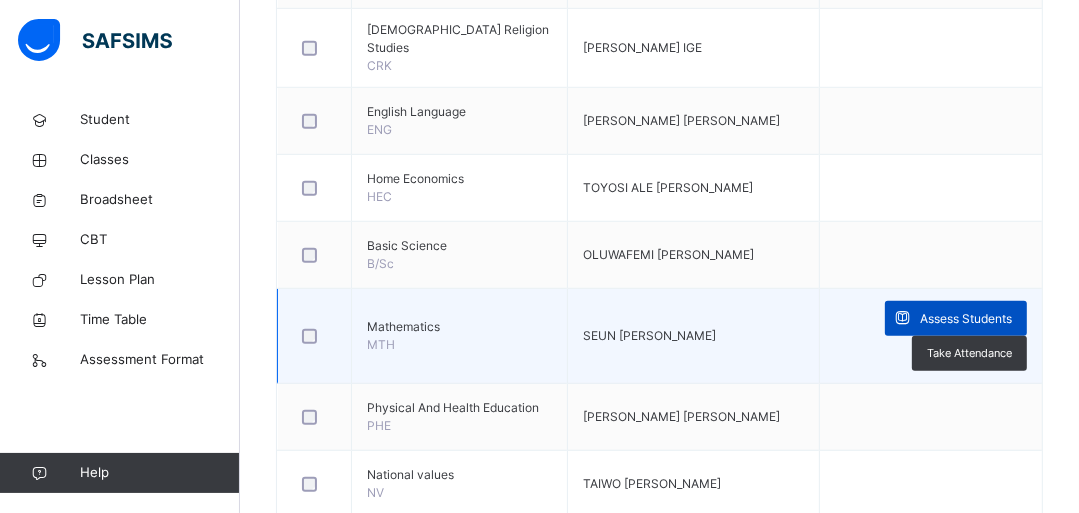 click on "Assess Students" at bounding box center (966, 319) 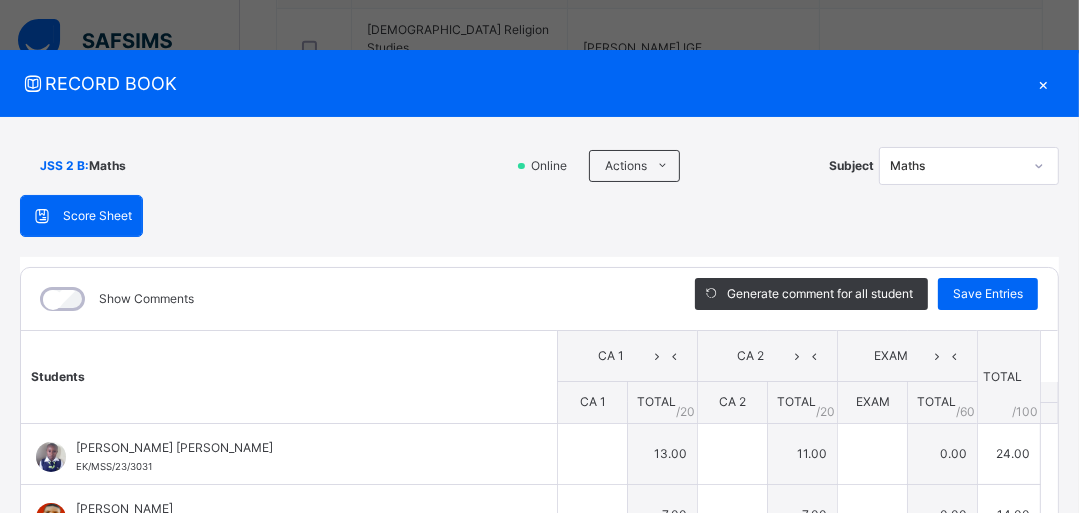 type on "**" 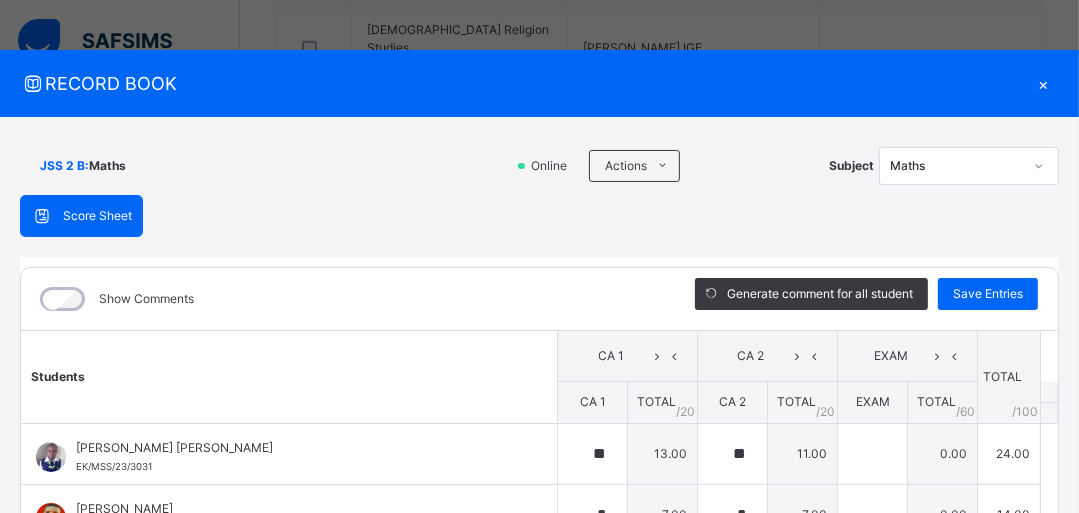 type on "*" 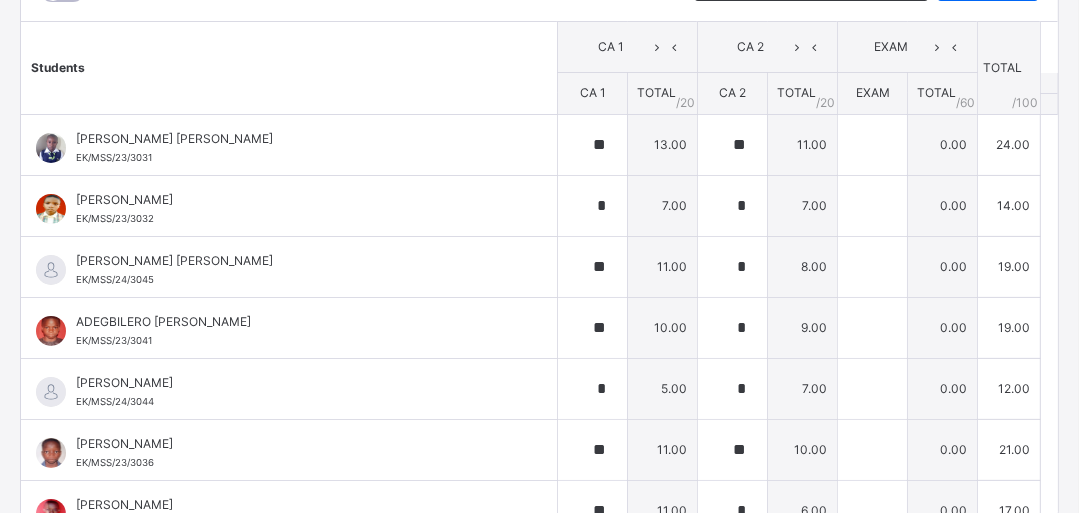 scroll, scrollTop: 308, scrollLeft: 0, axis: vertical 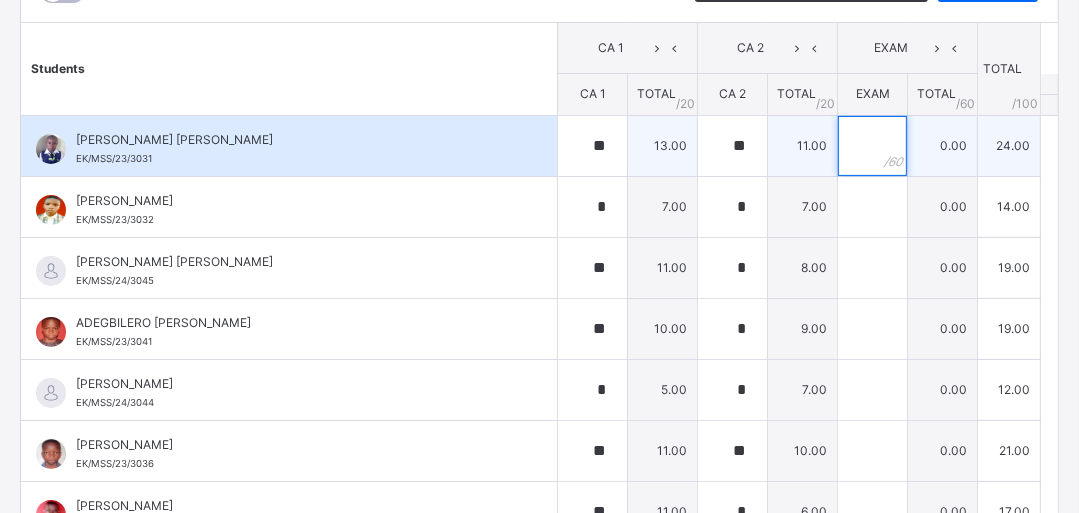 click at bounding box center (872, 146) 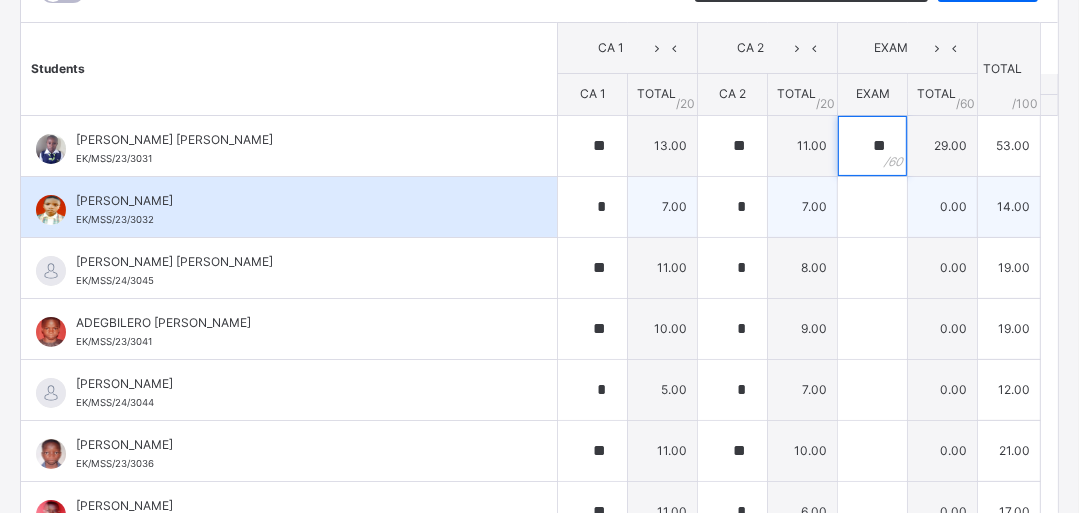 type on "**" 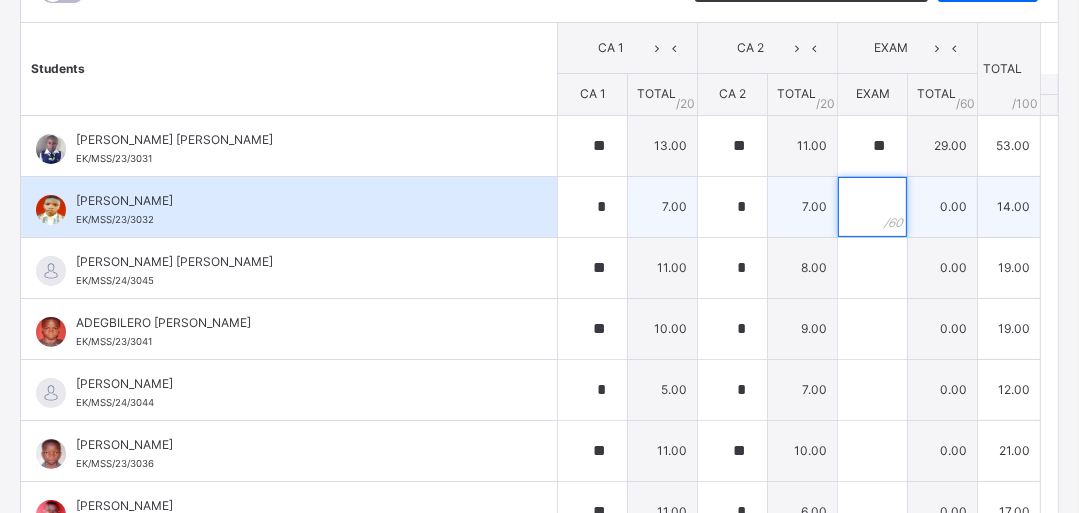 click at bounding box center (872, 207) 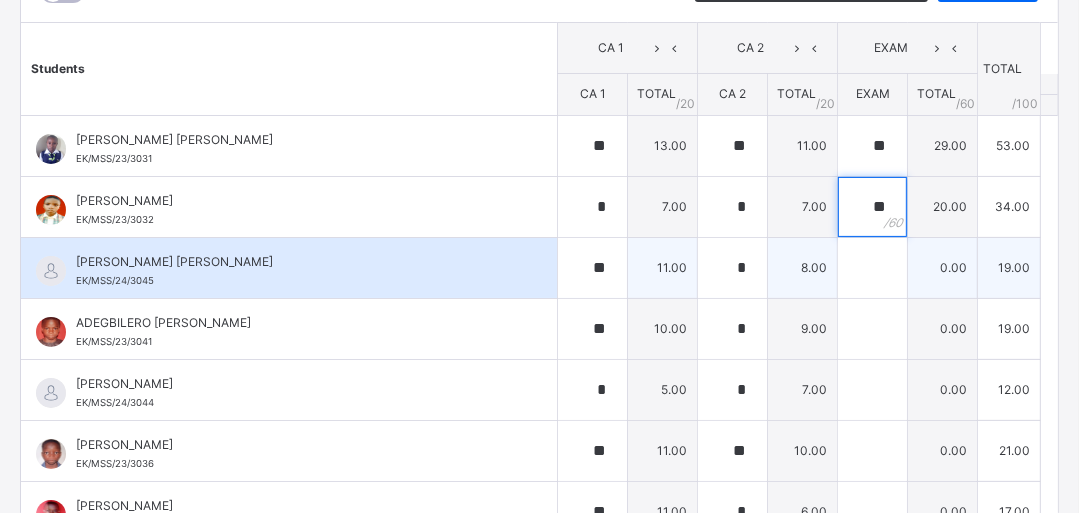 type on "**" 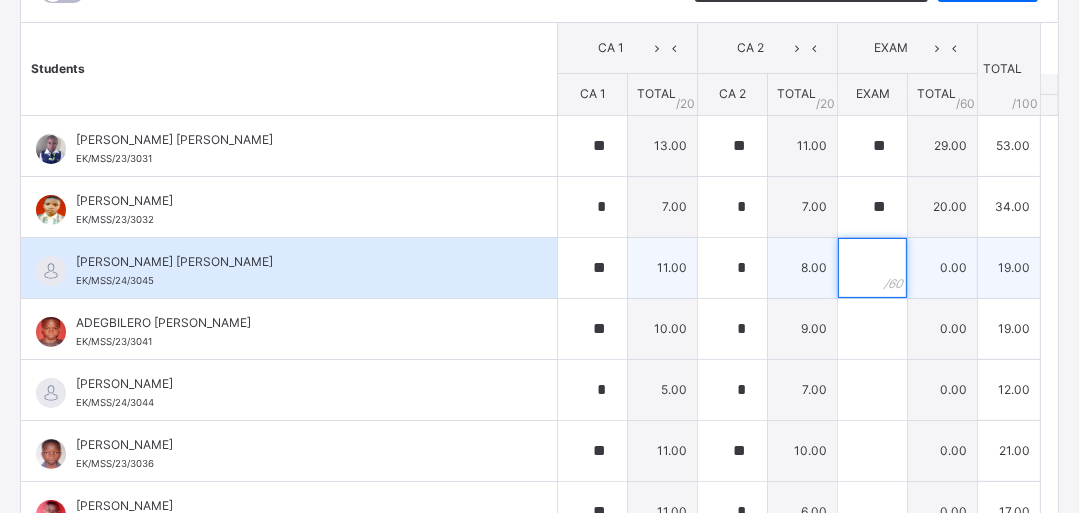 click at bounding box center (872, 268) 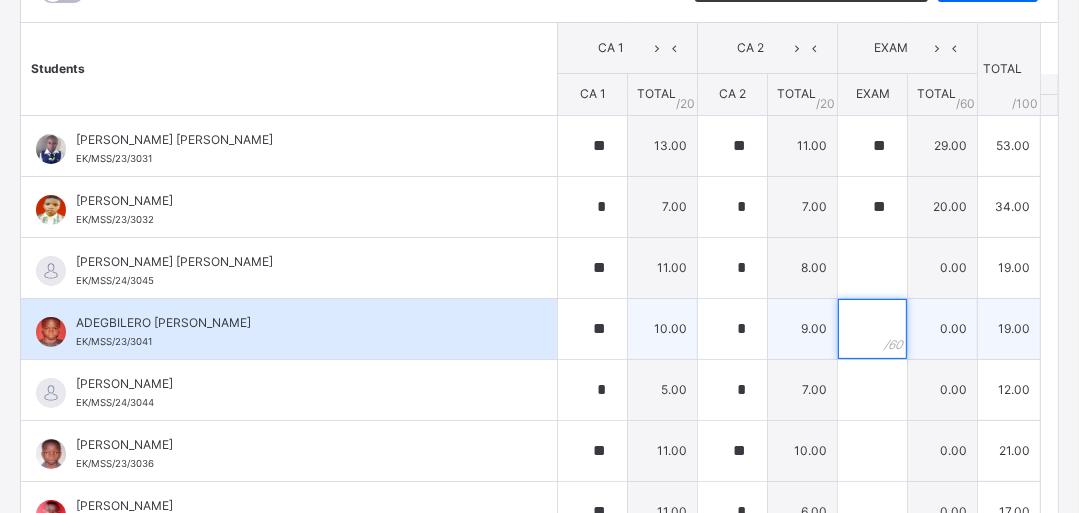 click at bounding box center (872, 329) 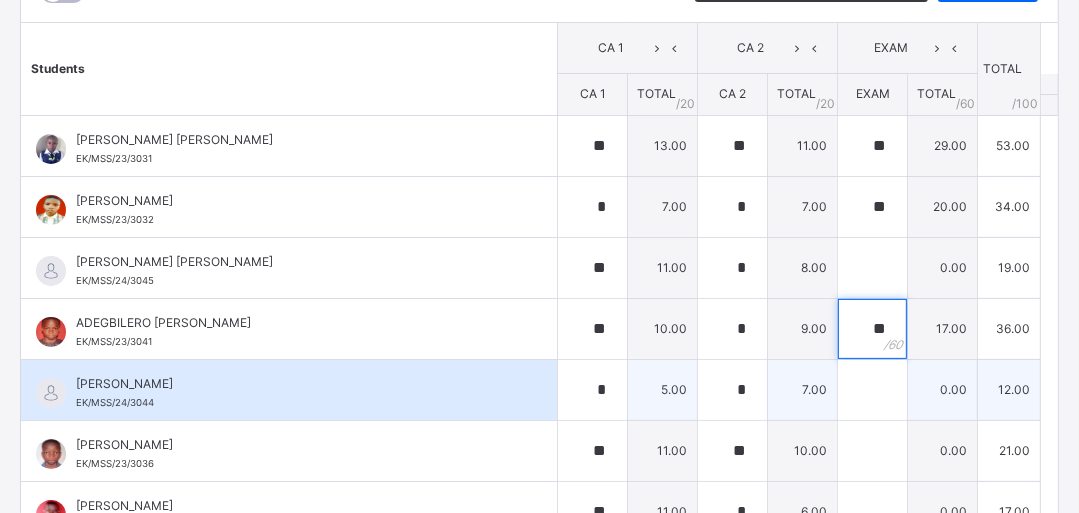 type on "**" 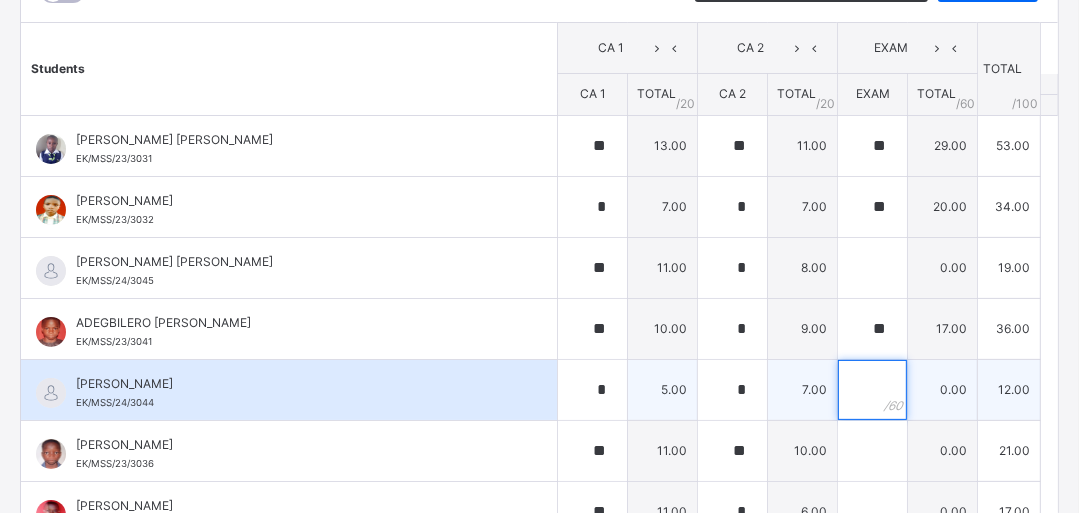 click at bounding box center [872, 390] 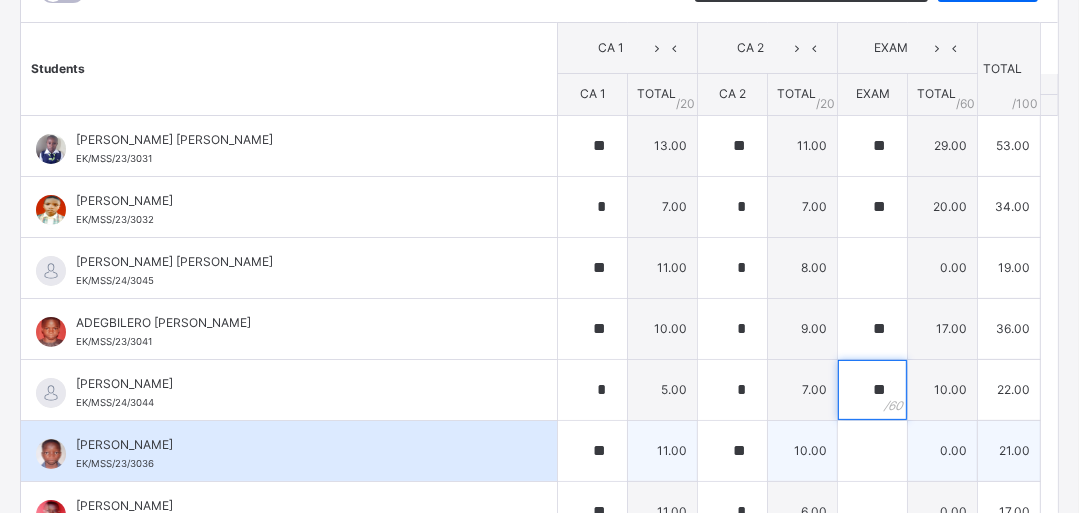 type on "**" 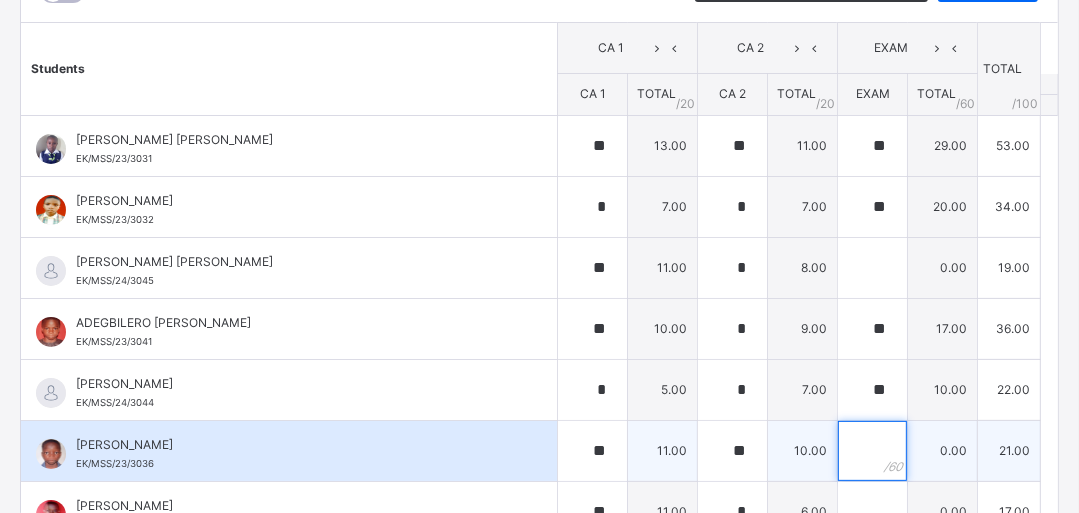 click at bounding box center (872, 451) 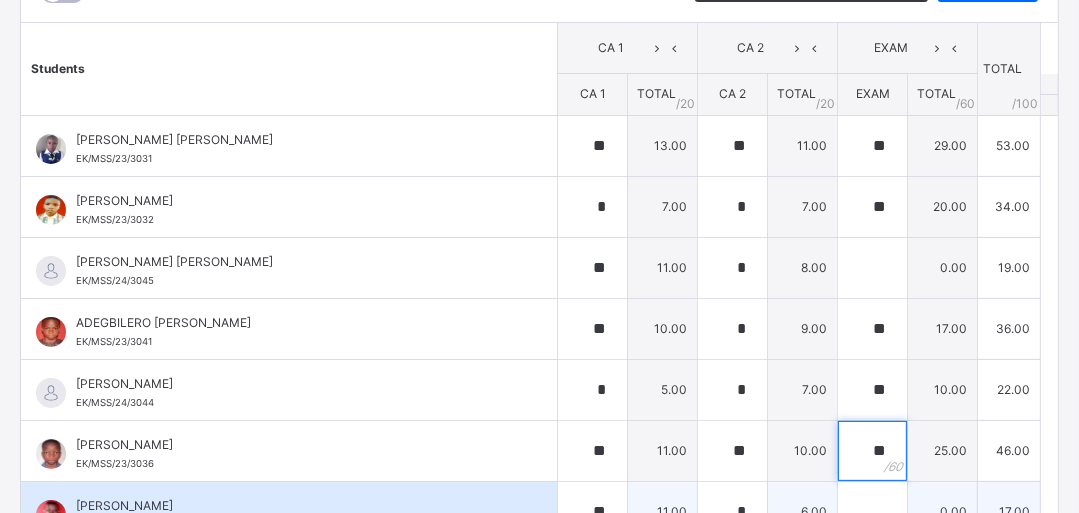 type on "**" 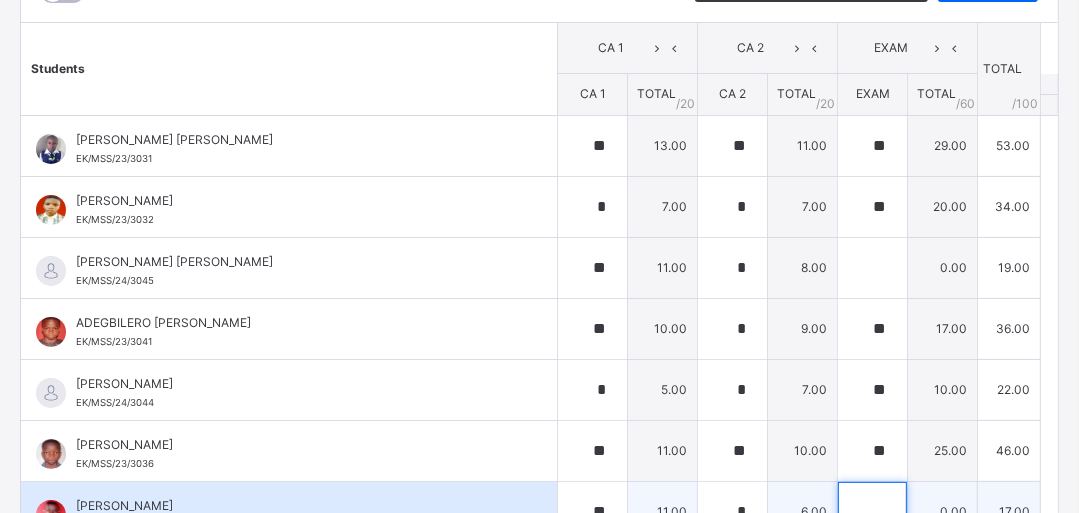click at bounding box center [872, 512] 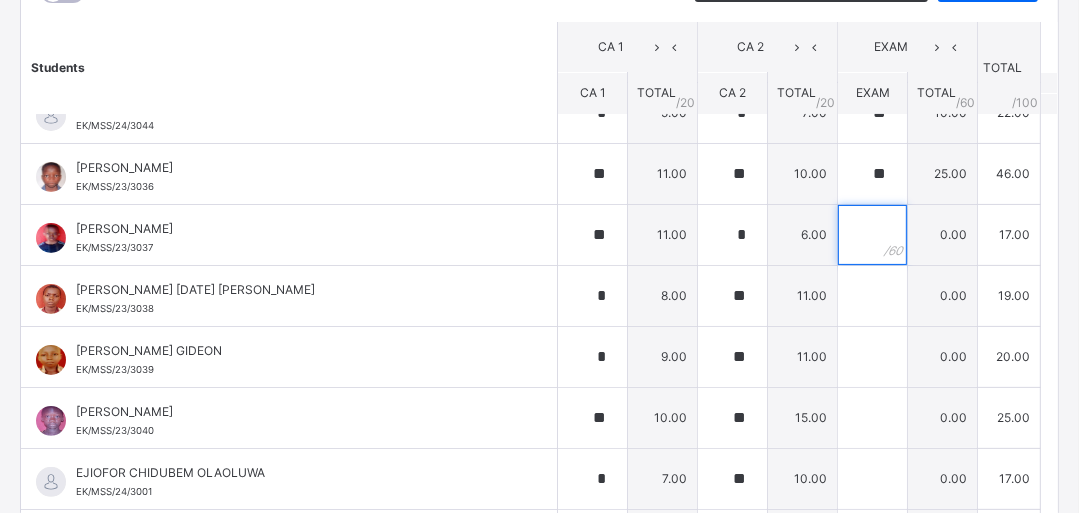 scroll, scrollTop: 309, scrollLeft: 0, axis: vertical 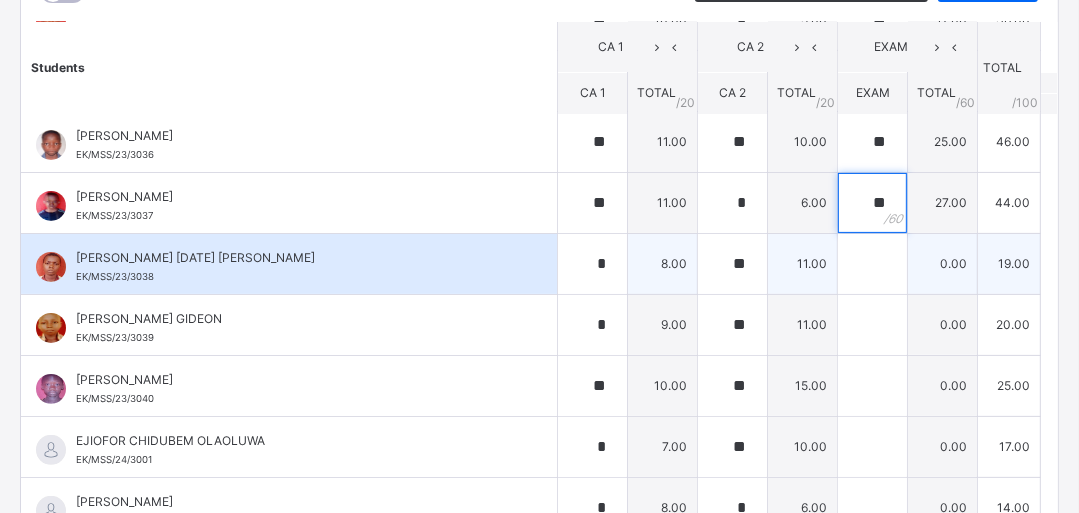 type on "**" 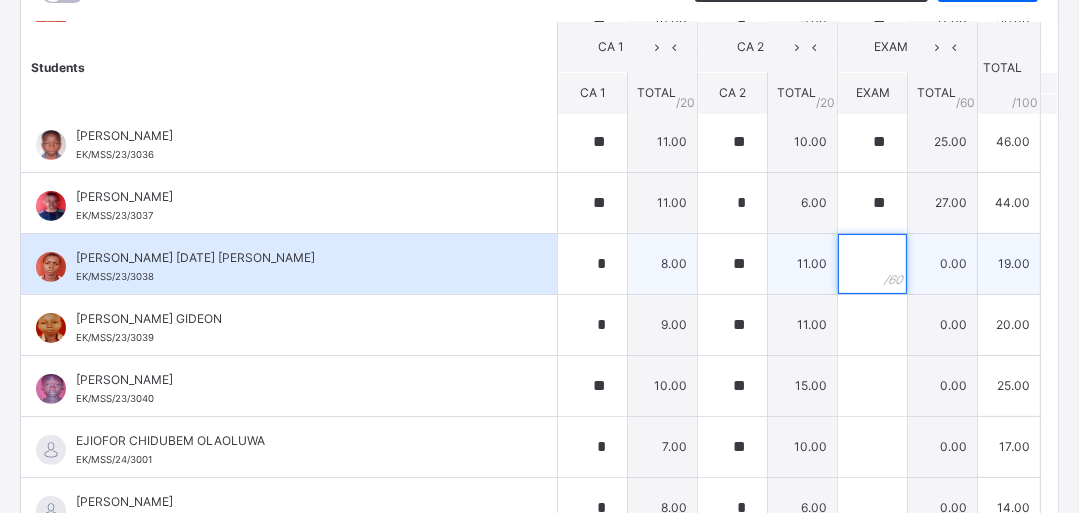 click at bounding box center [872, 264] 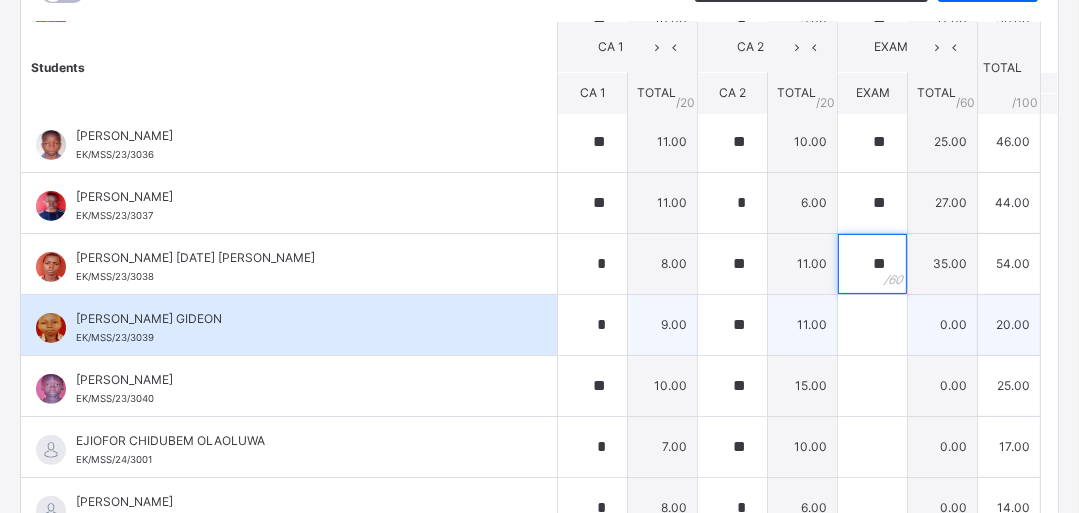 type on "**" 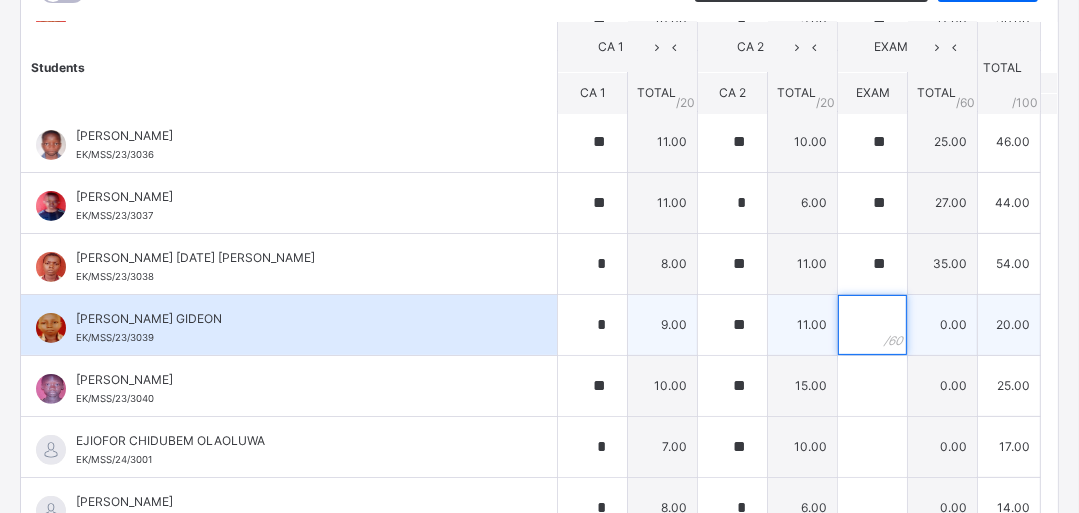click at bounding box center (872, 325) 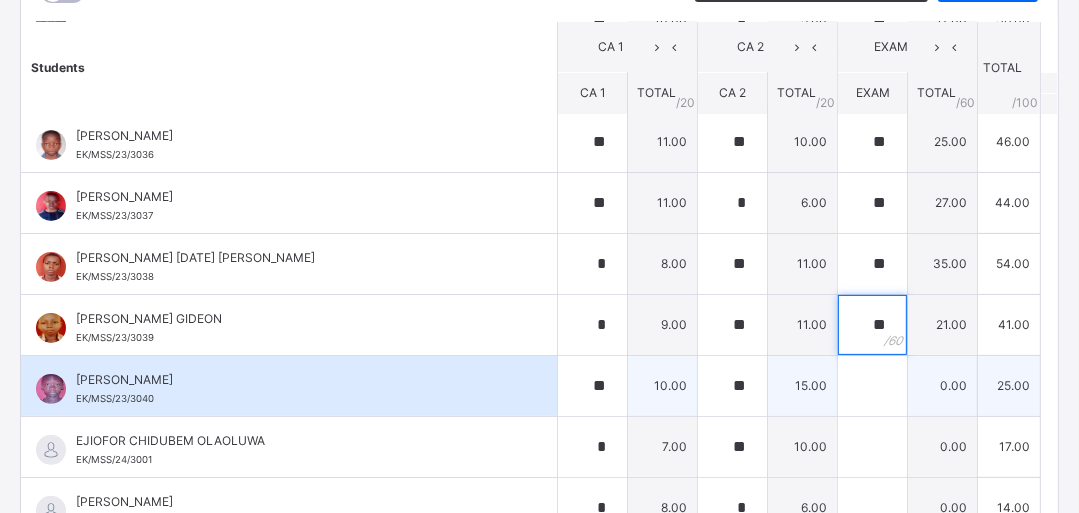 type on "**" 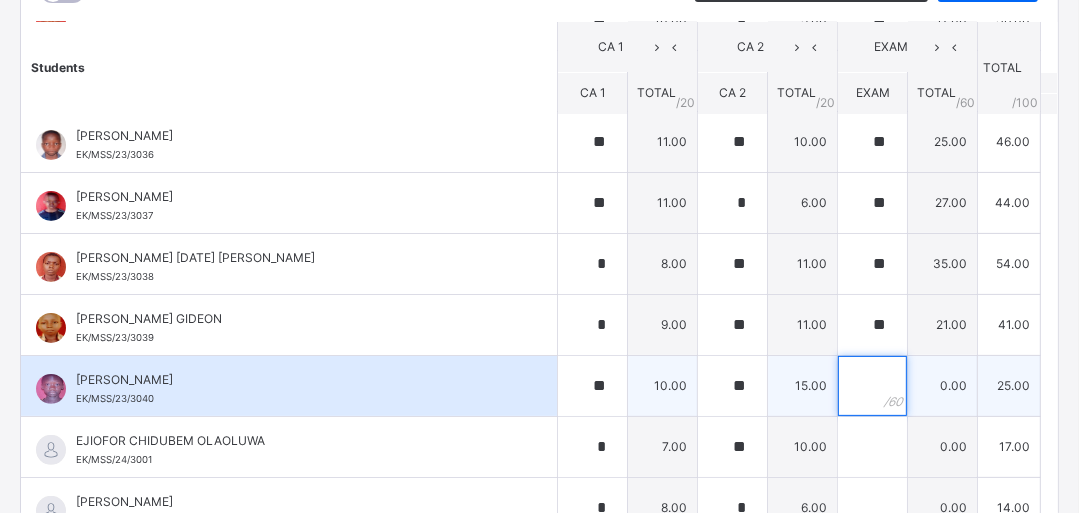 click at bounding box center (872, 386) 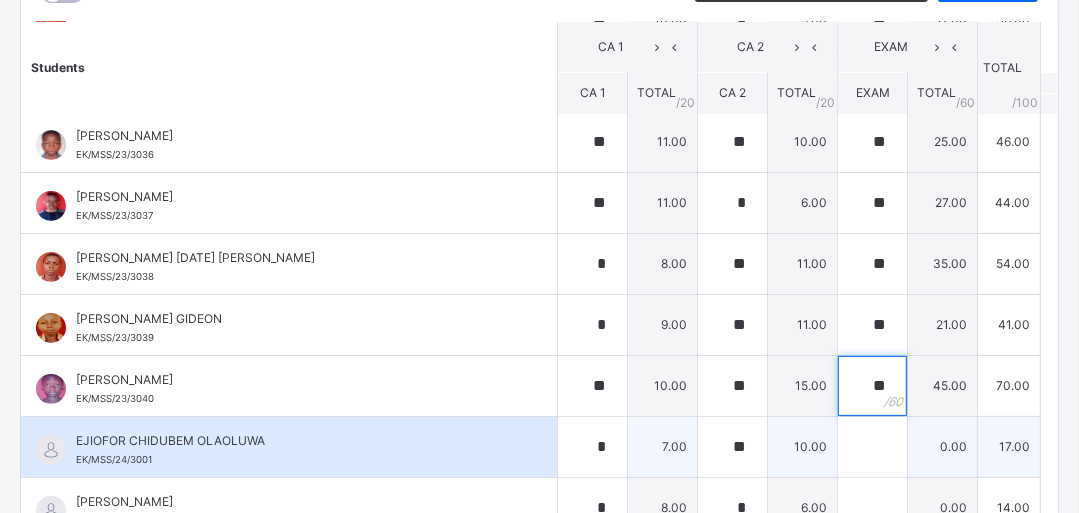 type on "**" 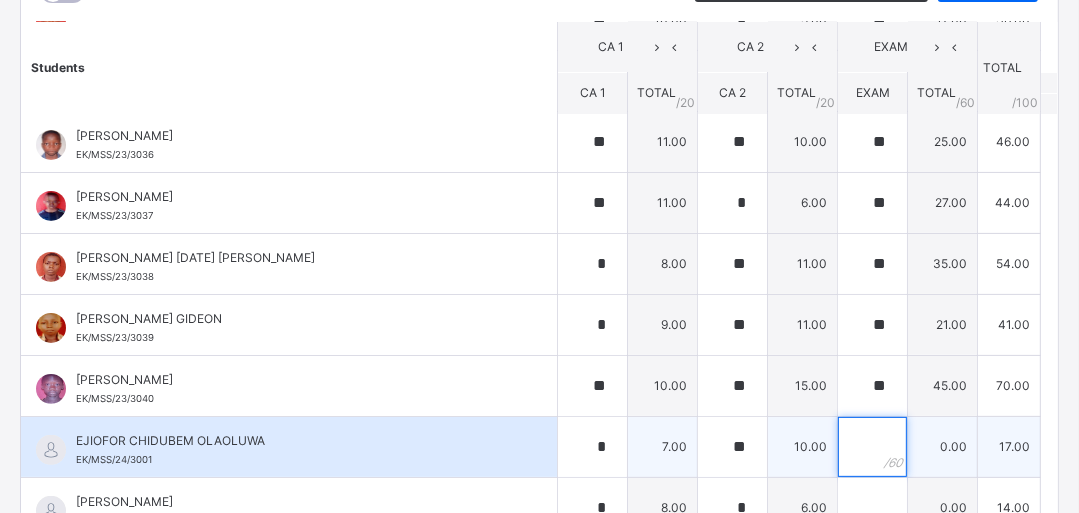 click at bounding box center [872, 447] 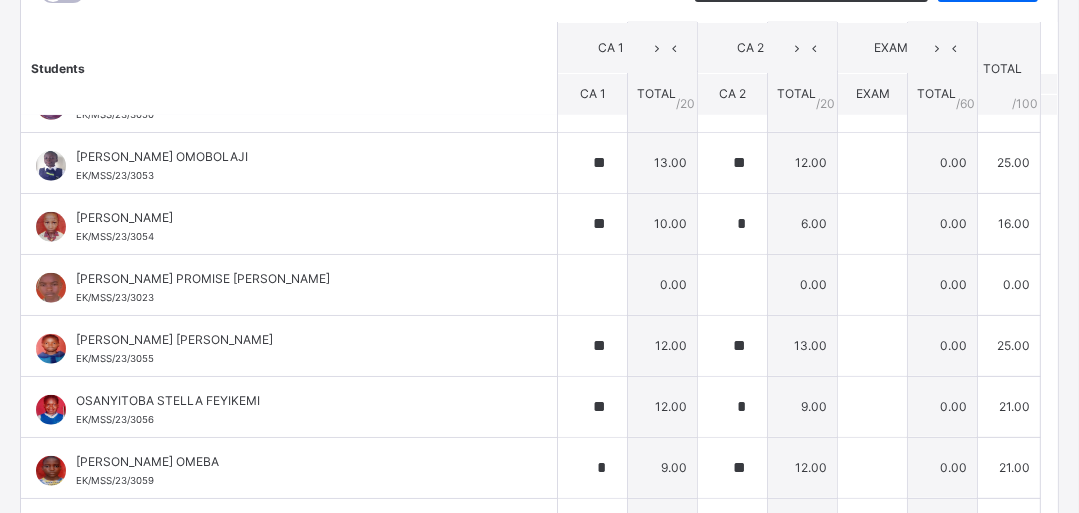scroll, scrollTop: 1173, scrollLeft: 0, axis: vertical 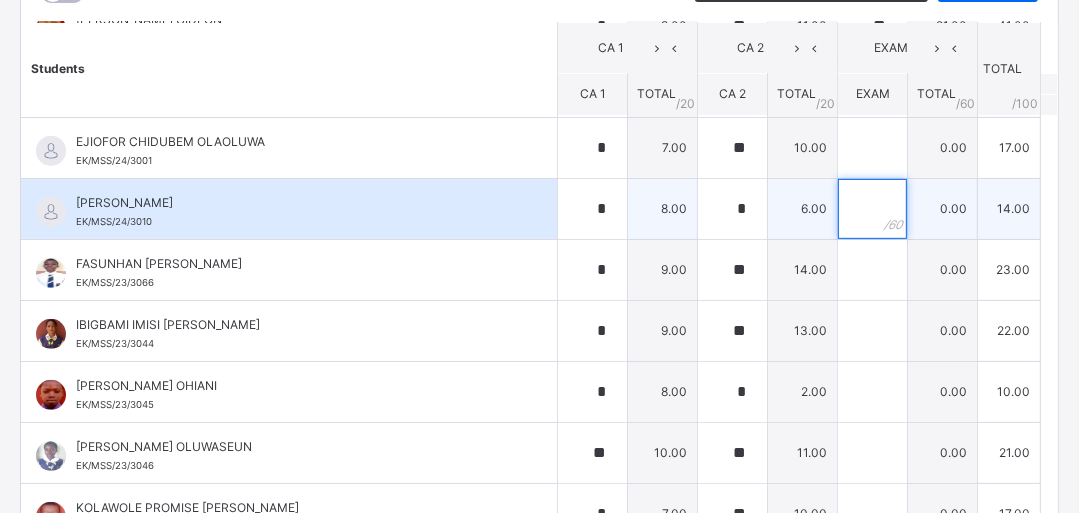 click at bounding box center (872, 209) 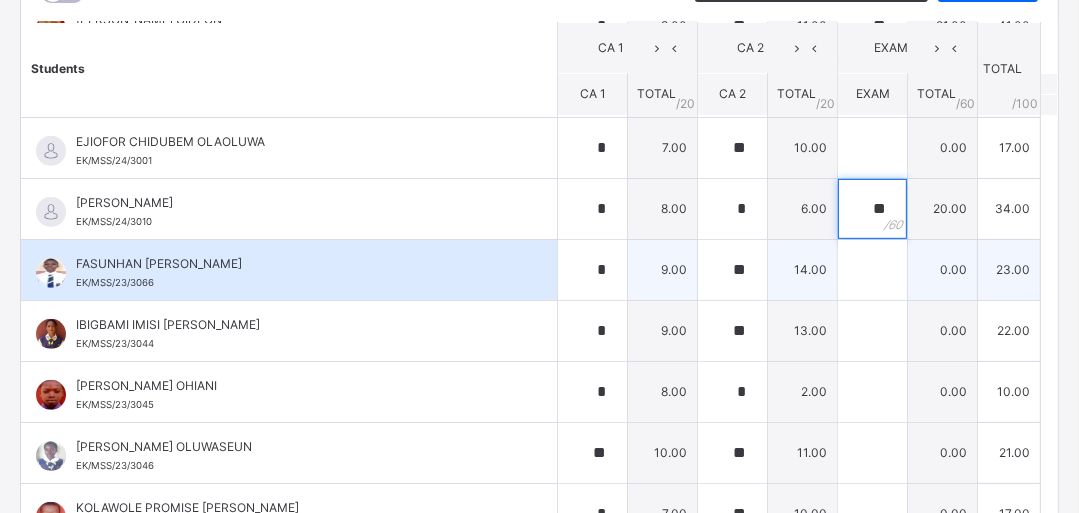 type 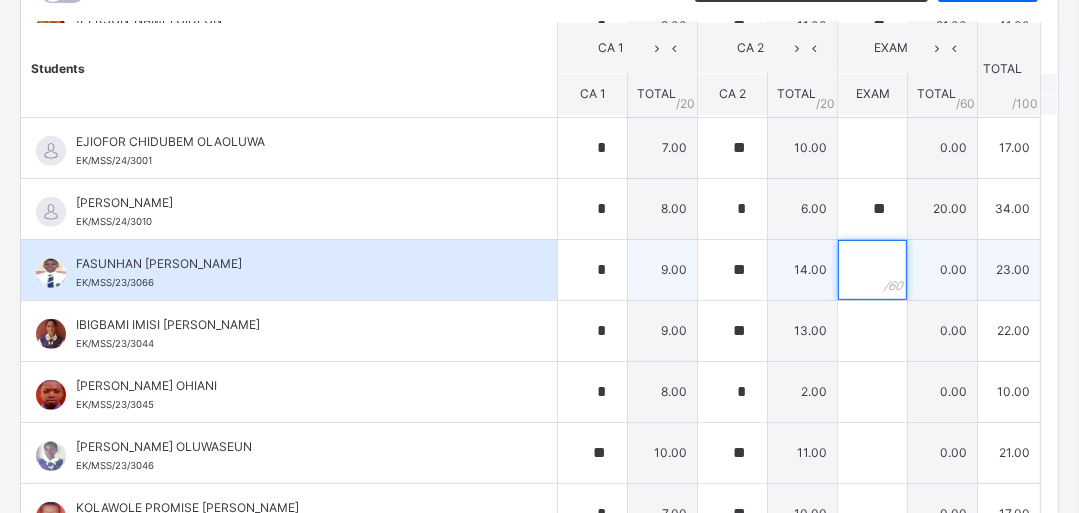 click at bounding box center (872, 270) 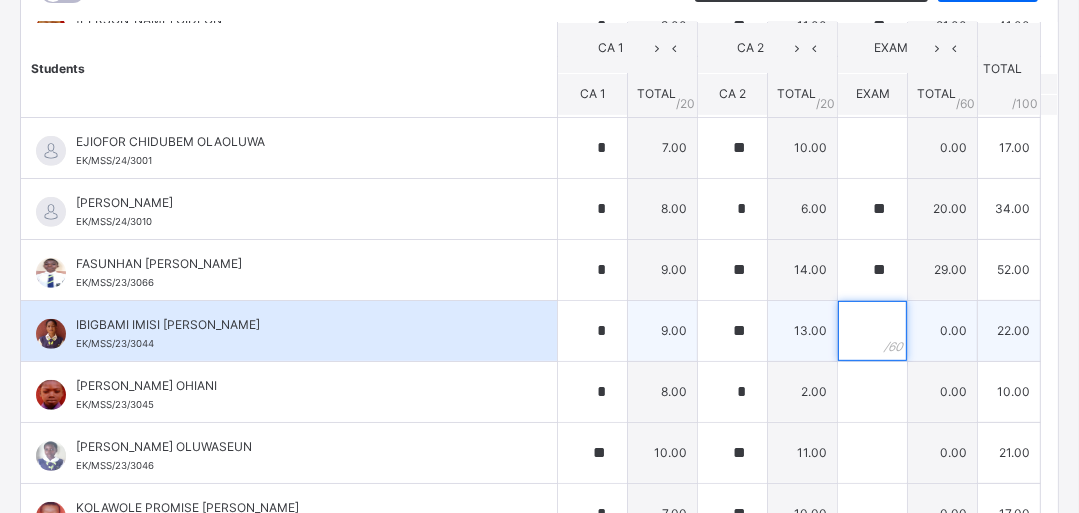 click at bounding box center (872, 331) 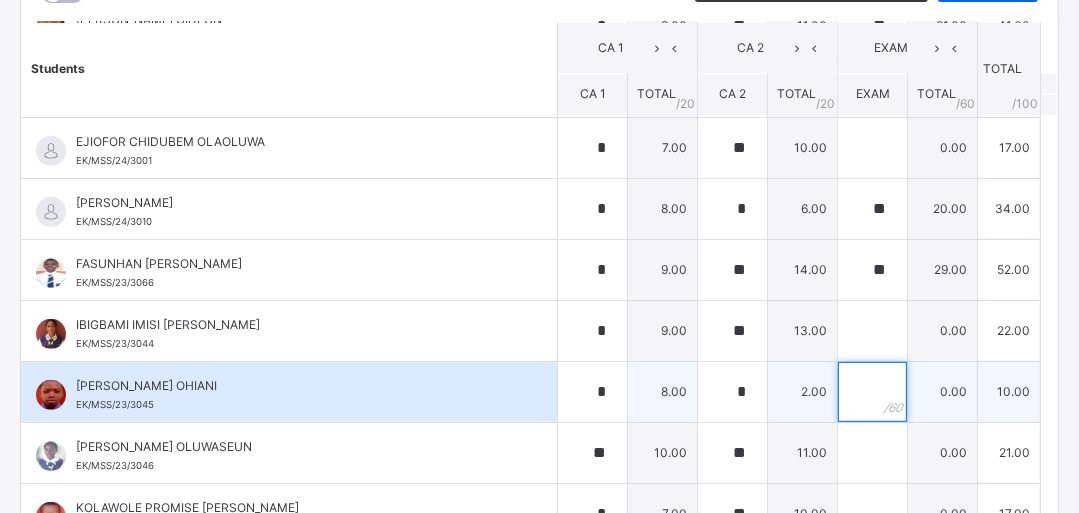 click at bounding box center (872, 392) 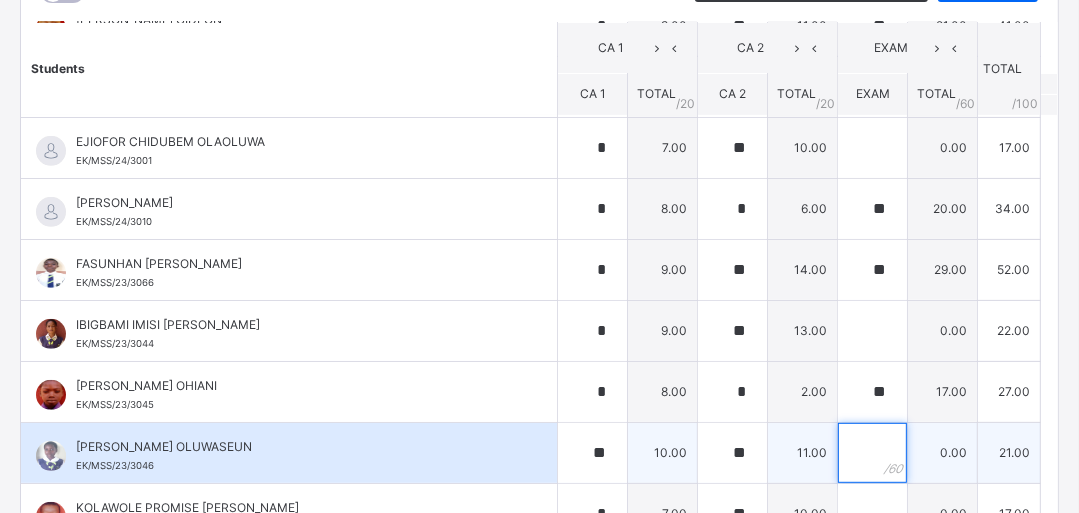 click at bounding box center [872, 453] 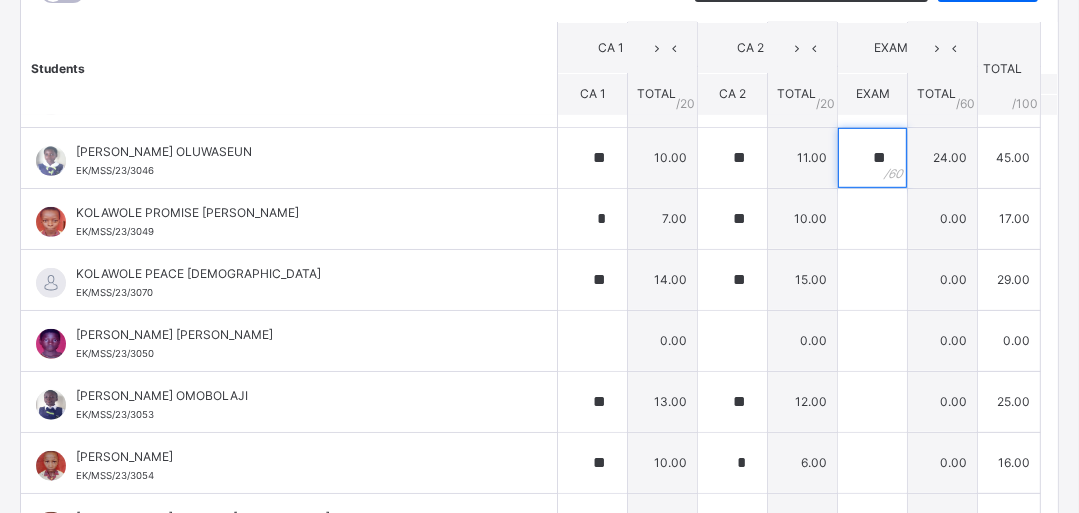 scroll, scrollTop: 905, scrollLeft: 0, axis: vertical 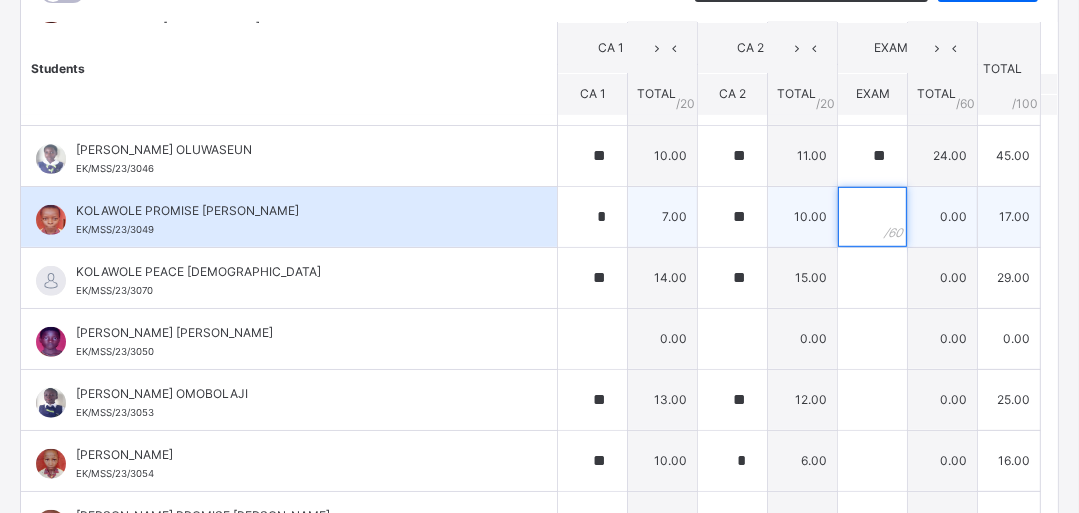 click at bounding box center (872, 217) 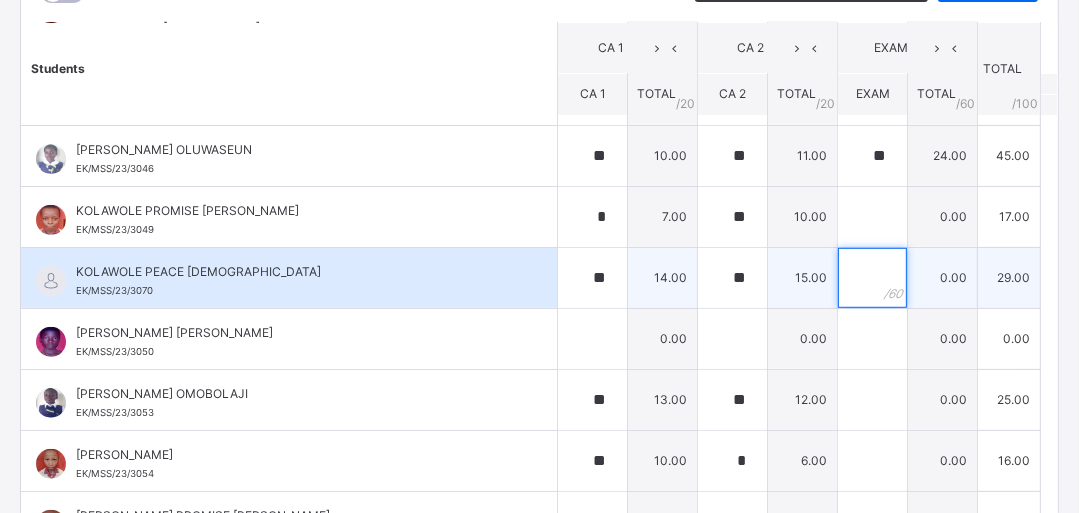 click at bounding box center [872, 278] 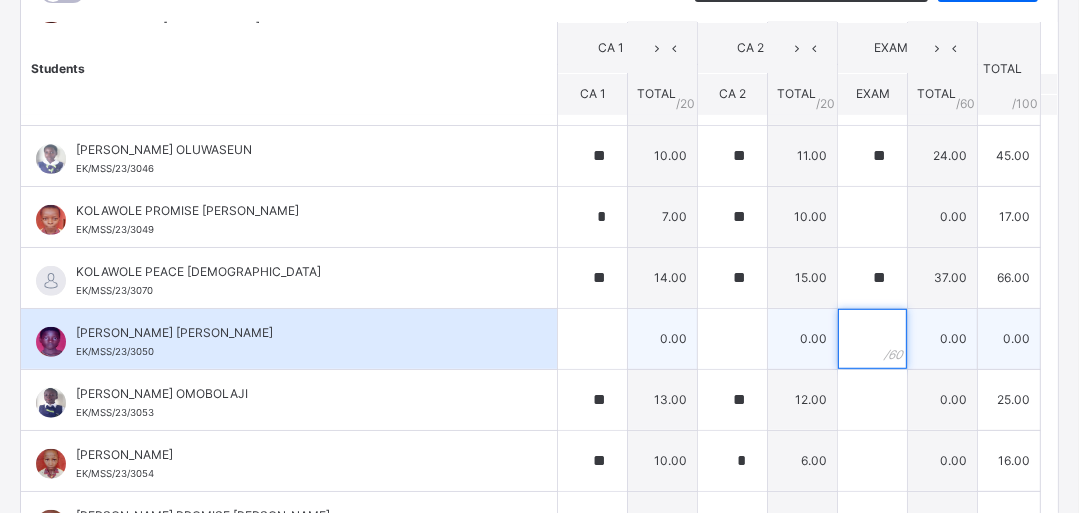 click at bounding box center (872, 339) 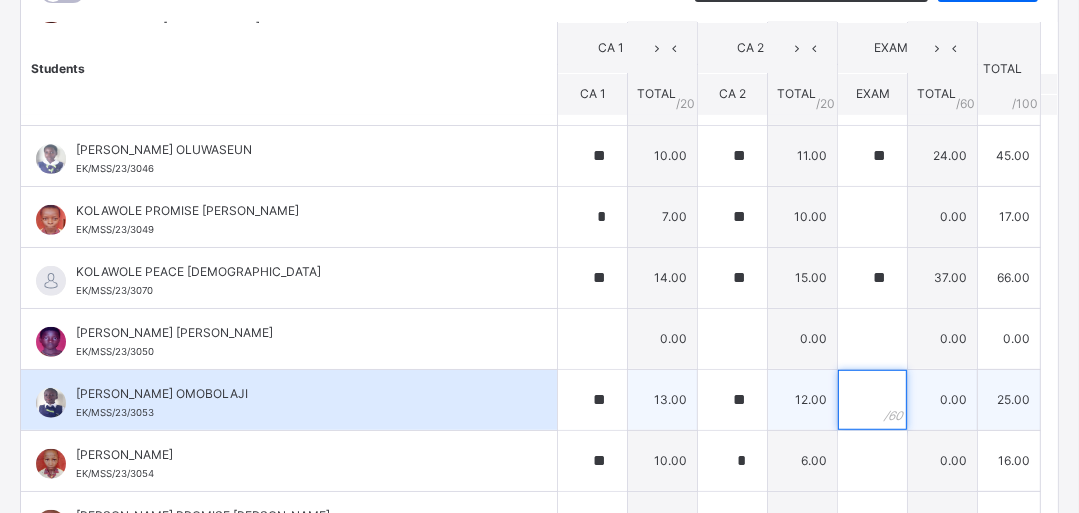click at bounding box center [872, 400] 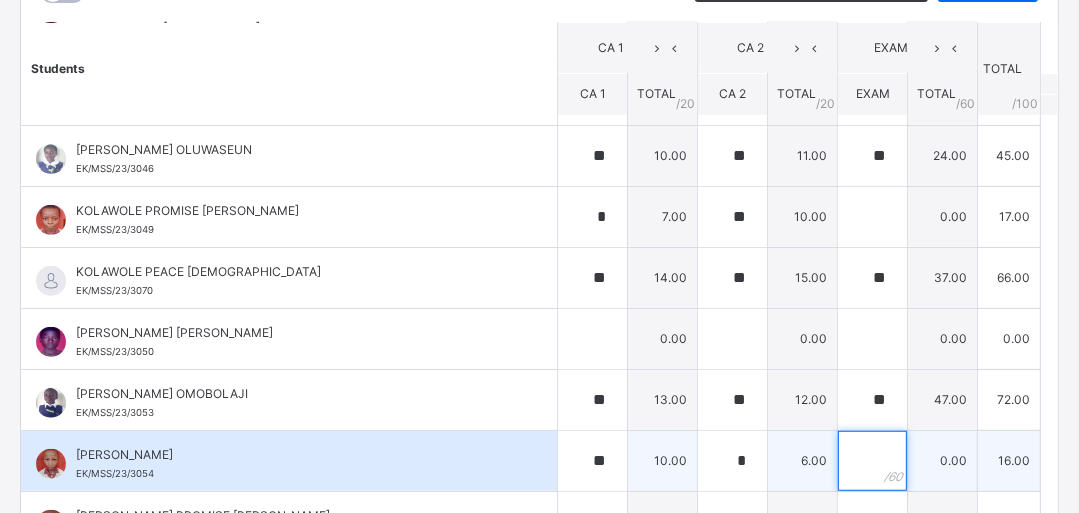 click at bounding box center (872, 461) 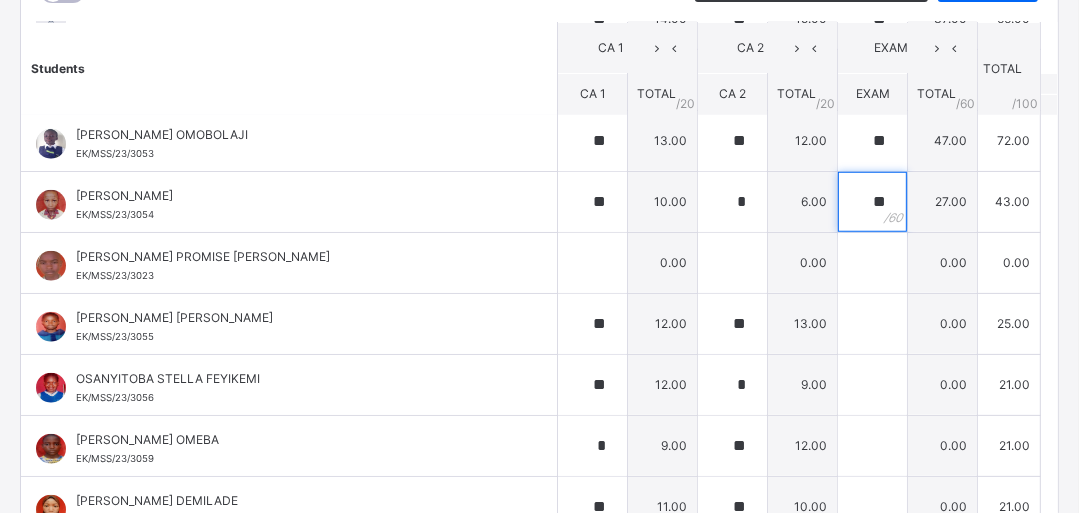 scroll, scrollTop: 1173, scrollLeft: 0, axis: vertical 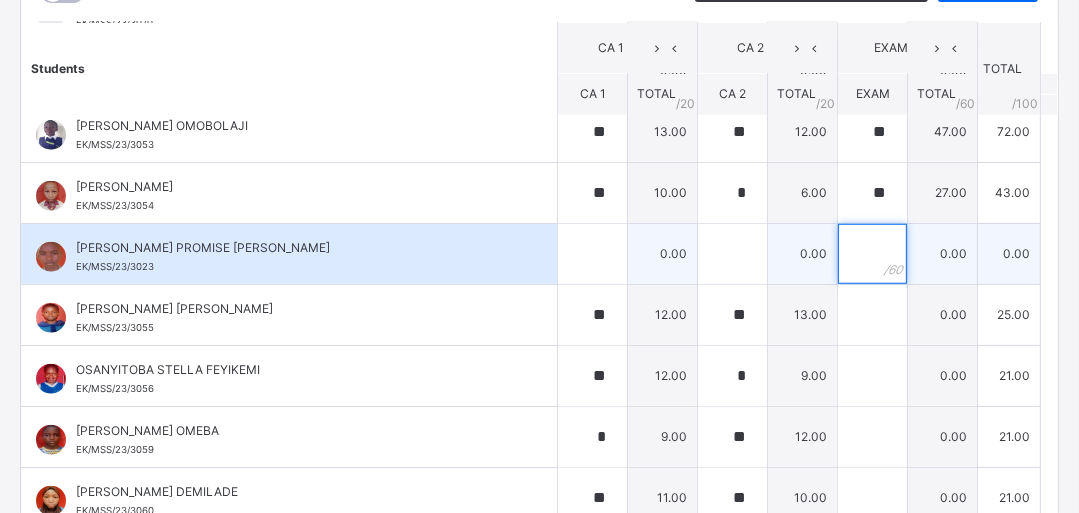 click at bounding box center [872, 254] 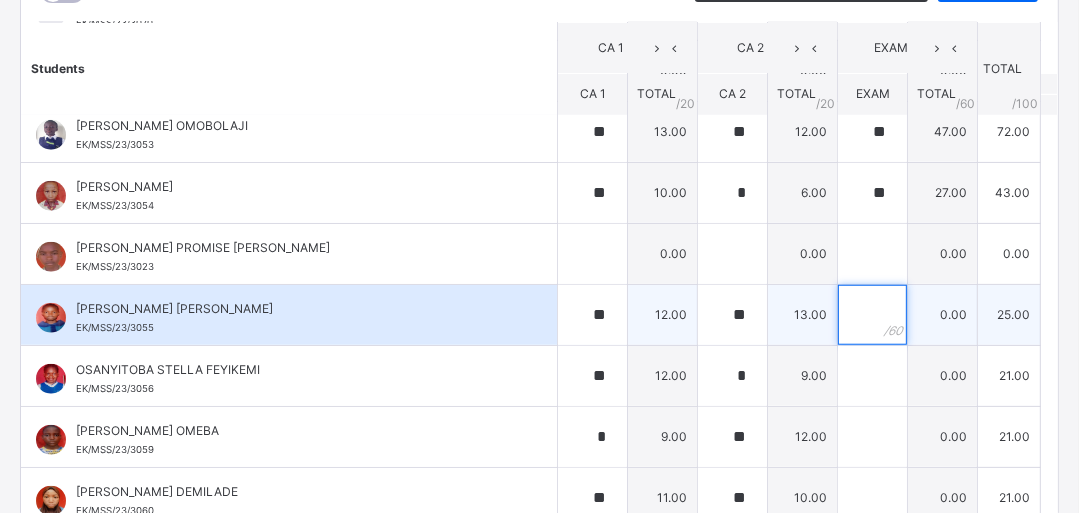 click at bounding box center (872, 315) 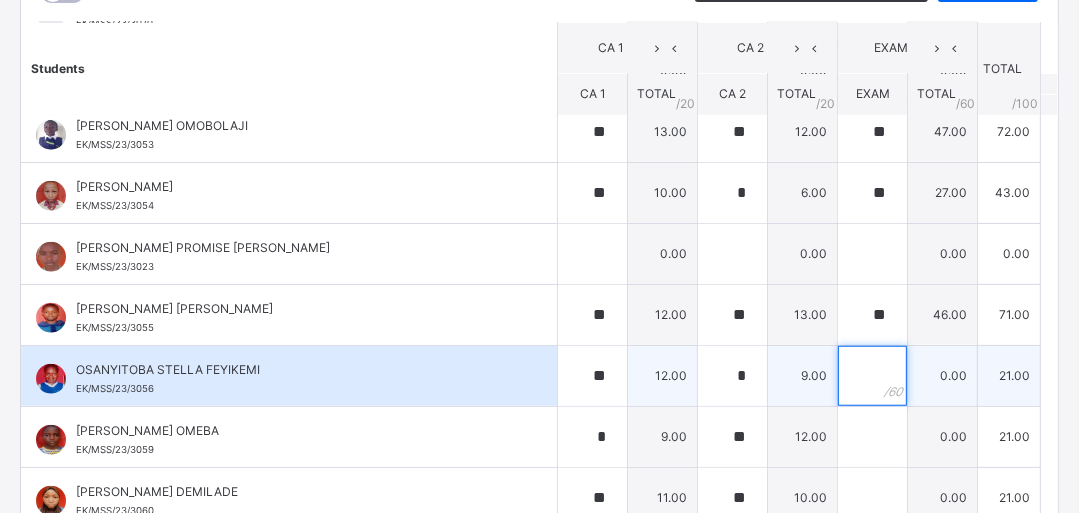 click at bounding box center (872, 376) 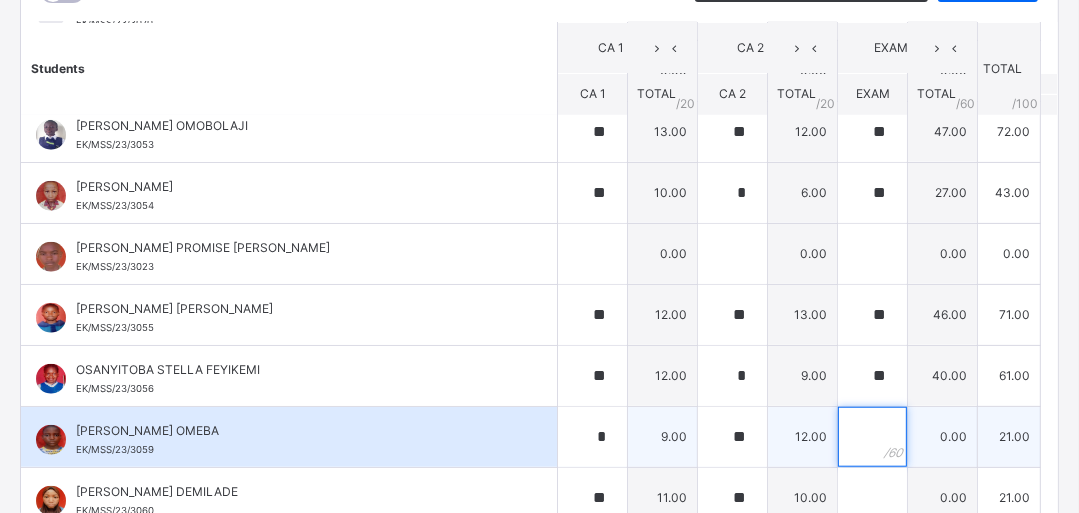 click at bounding box center [872, 437] 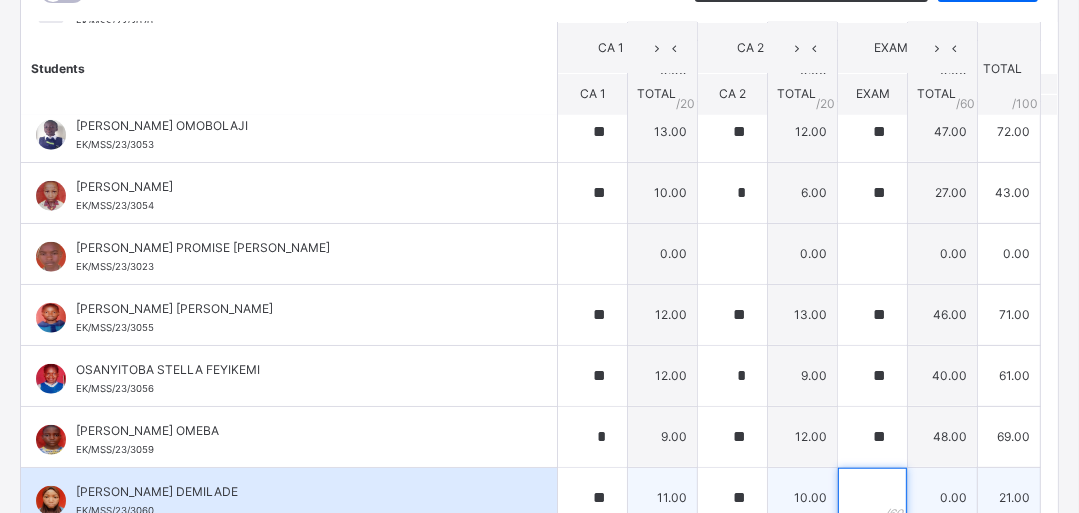 click at bounding box center (872, 498) 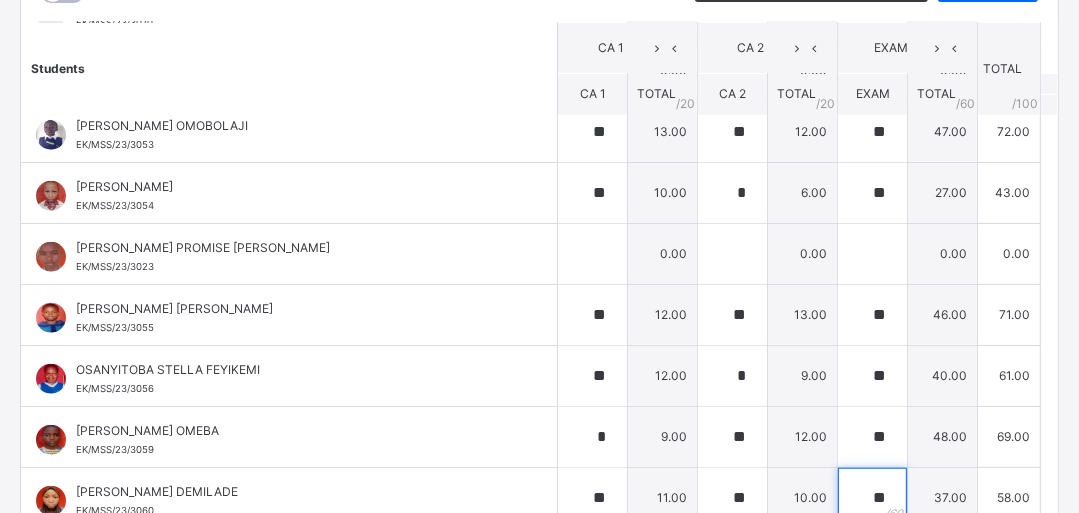 scroll, scrollTop: 1084, scrollLeft: 0, axis: vertical 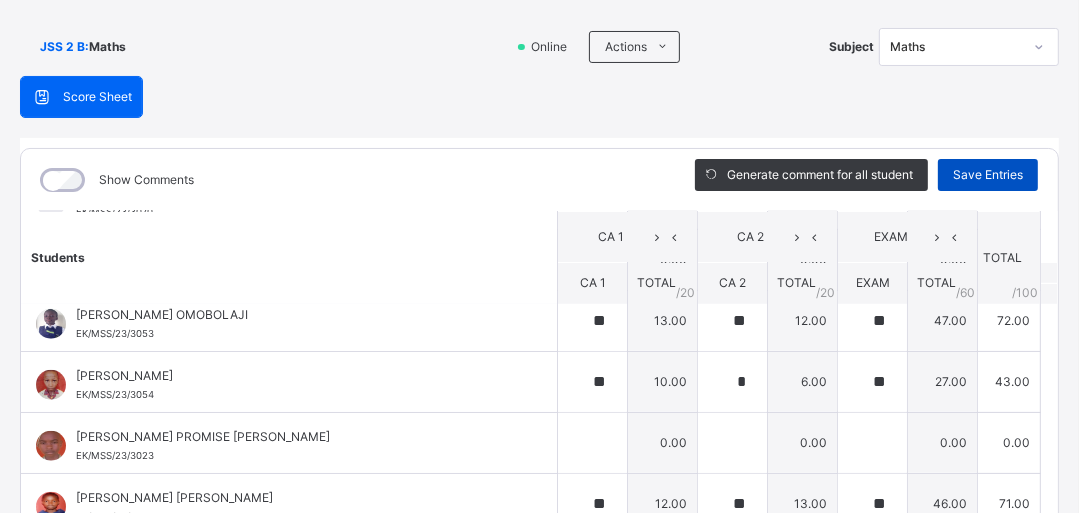 click on "Save Entries" at bounding box center [988, 175] 